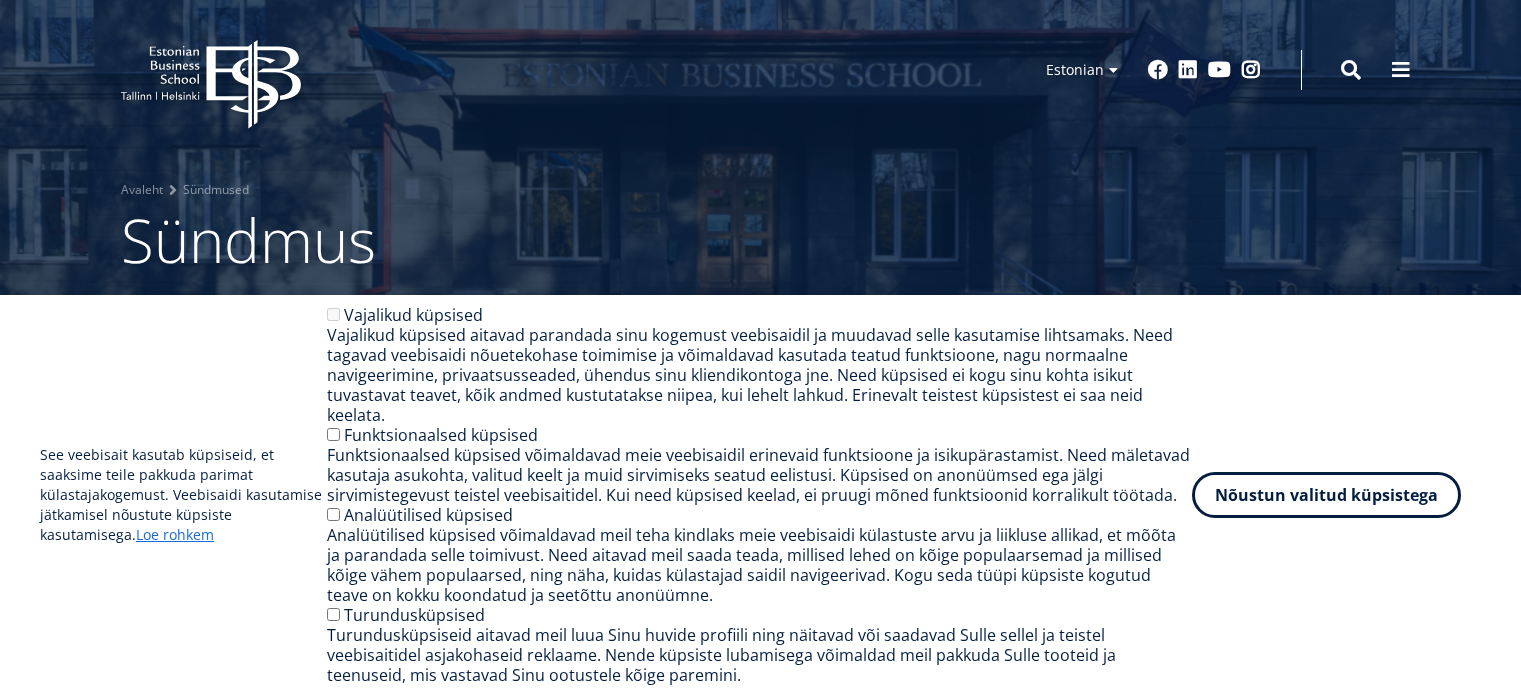 scroll, scrollTop: 0, scrollLeft: 0, axis: both 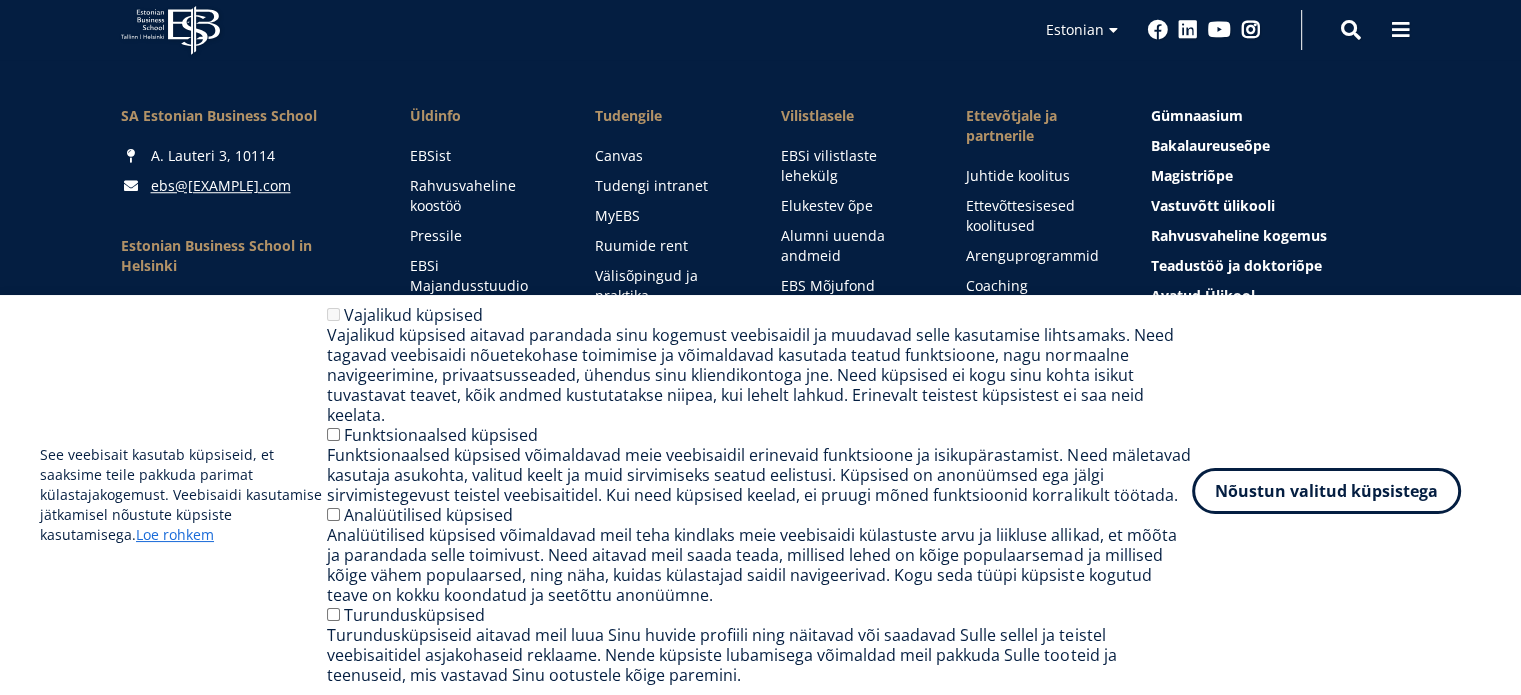 click on "Nõustun valitud küpsistega" at bounding box center [1326, 491] 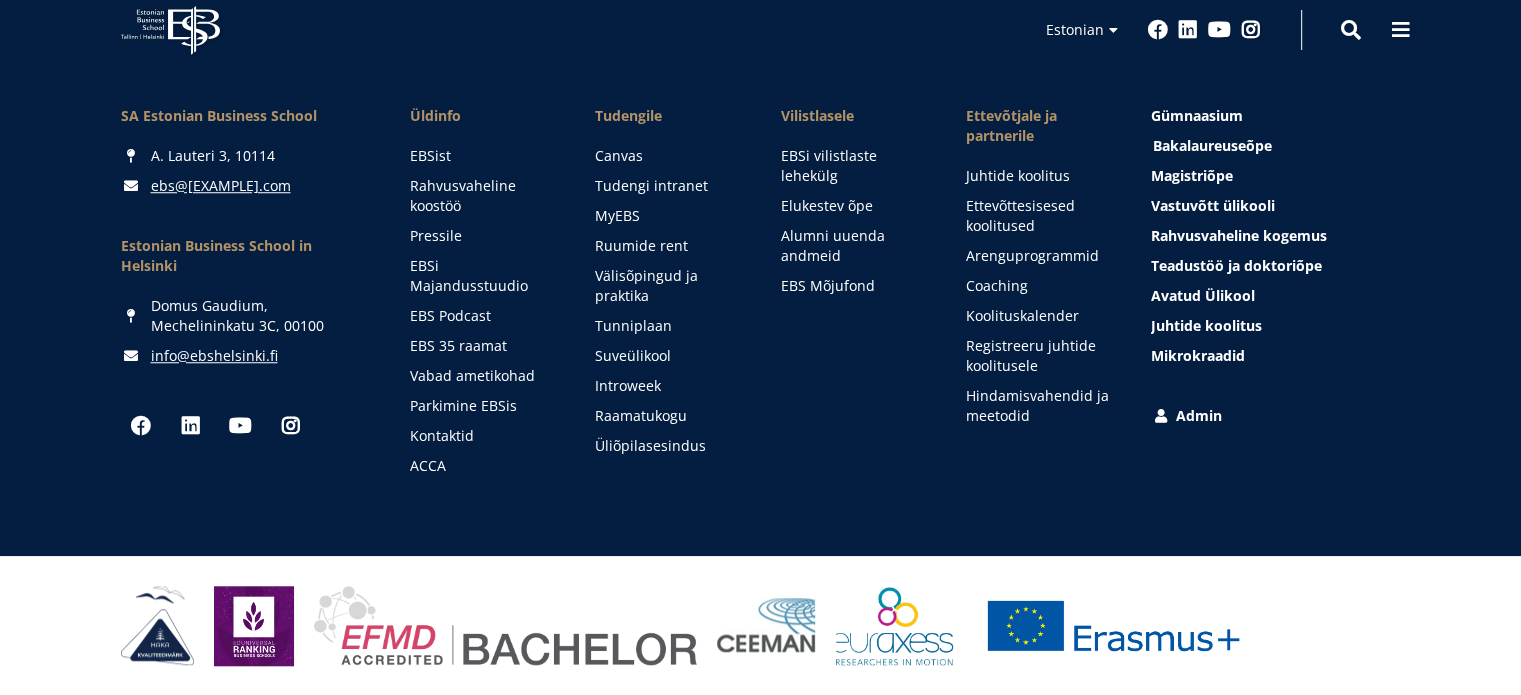 click on "Bakalaureuseõpe
Tutvu ja registreeru" at bounding box center [1212, 145] 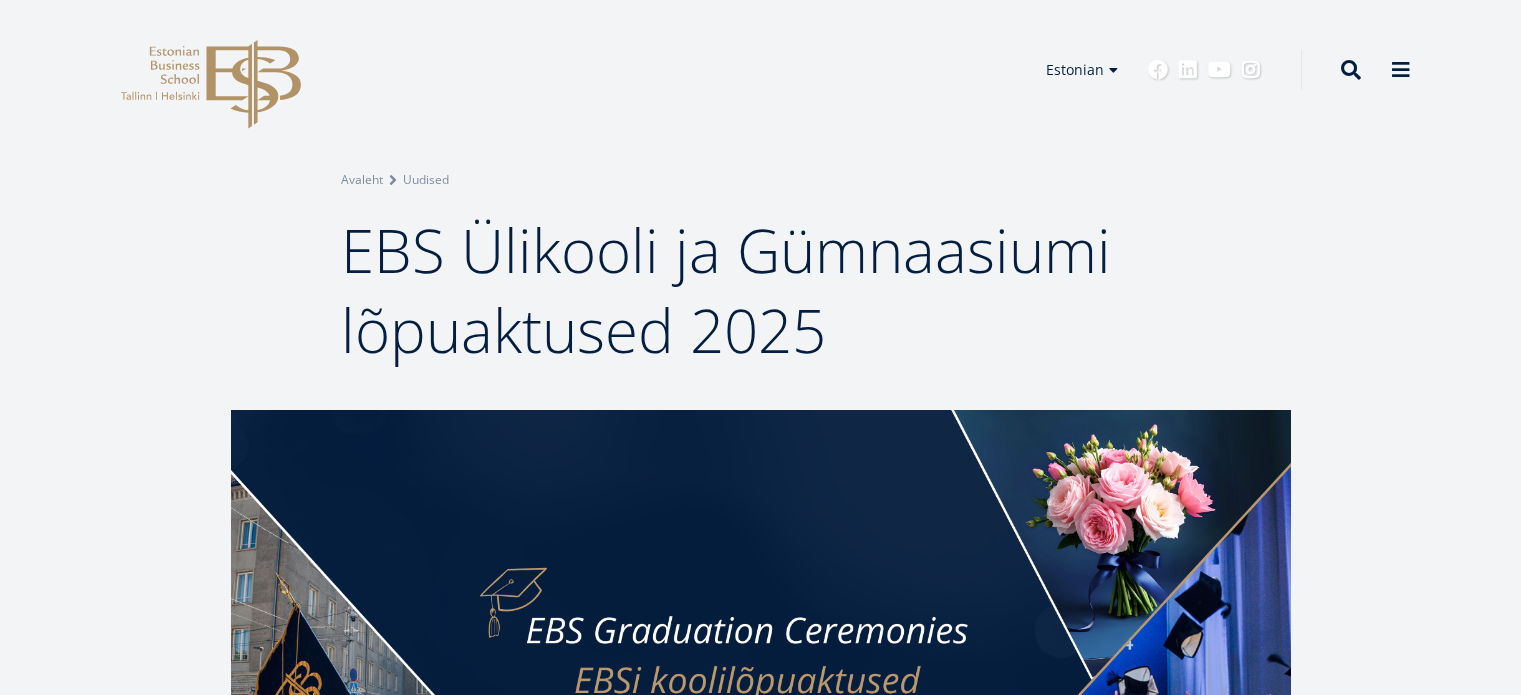 scroll, scrollTop: 0, scrollLeft: 0, axis: both 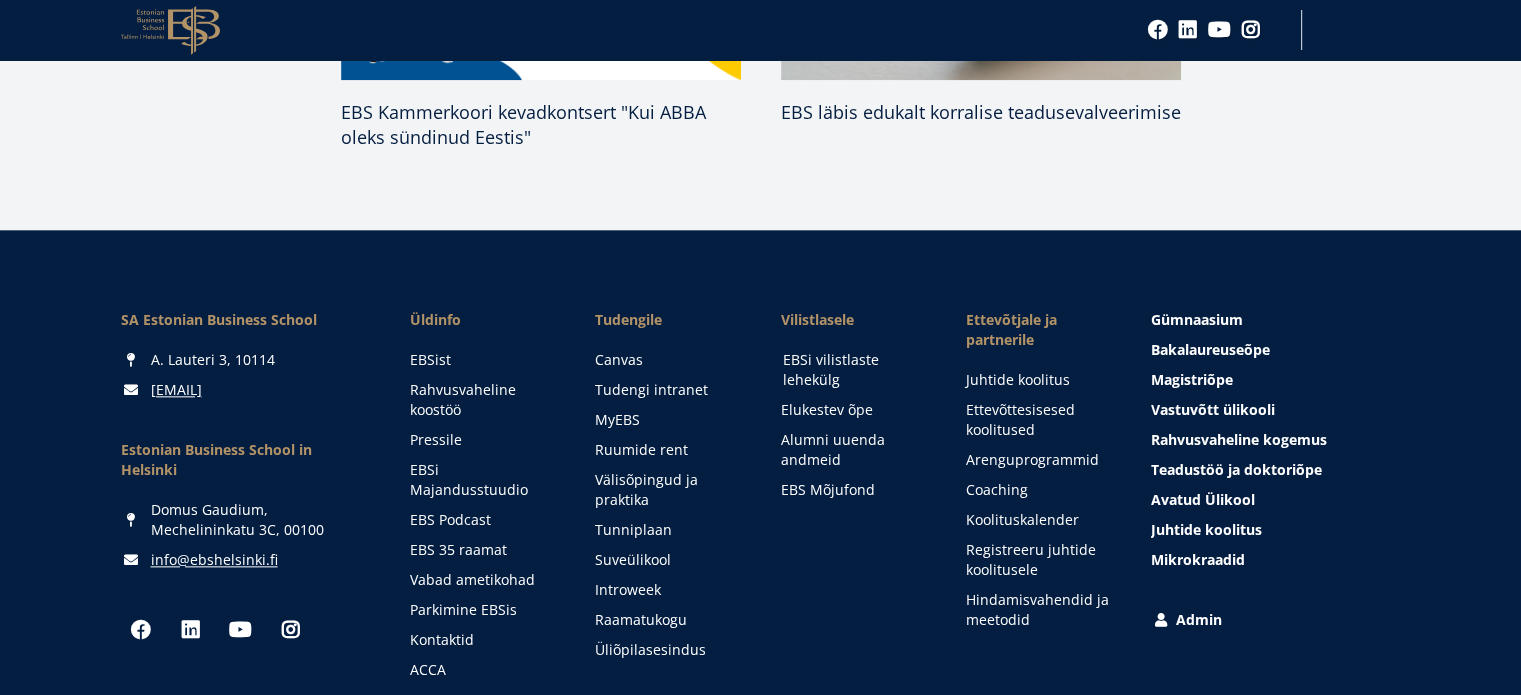 click on "EBSi vilistlaste lehekülg" at bounding box center [855, 370] 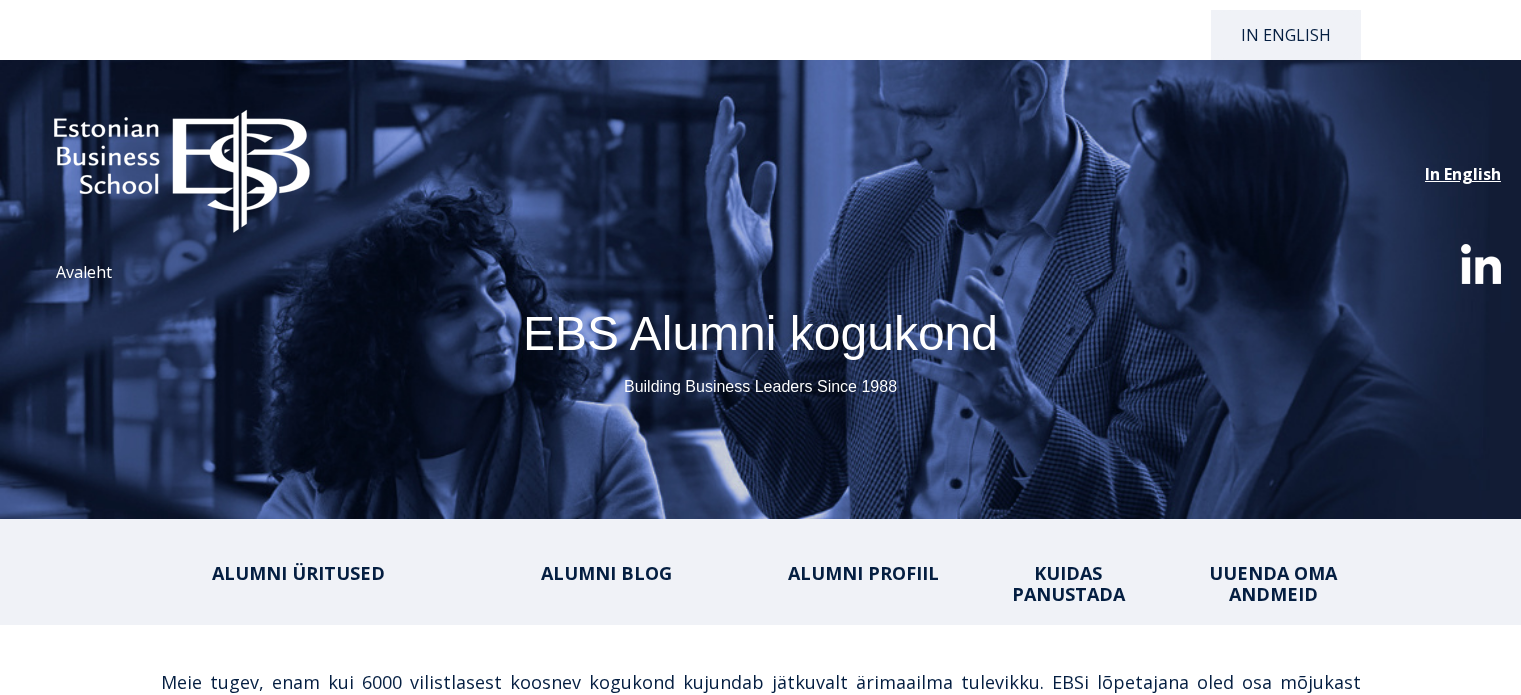 select on "**" 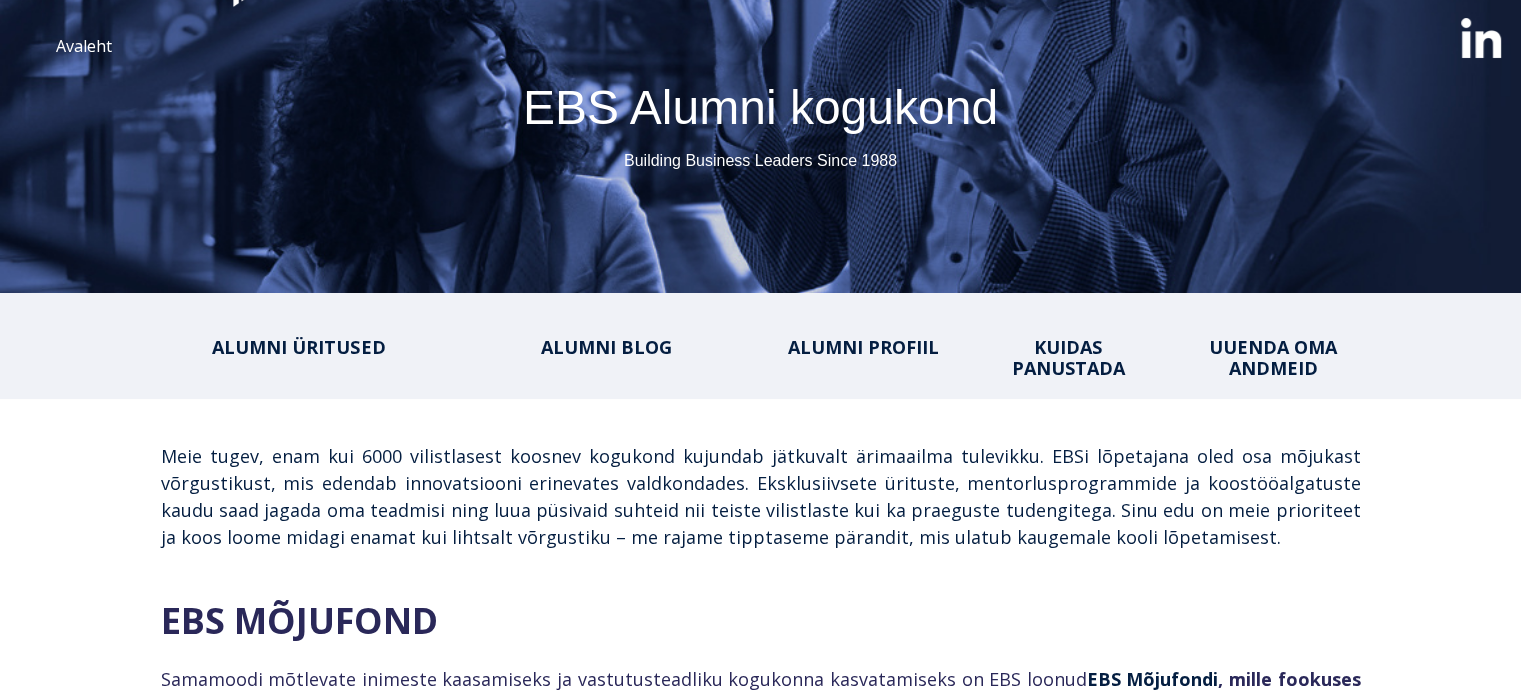 scroll, scrollTop: 0, scrollLeft: 0, axis: both 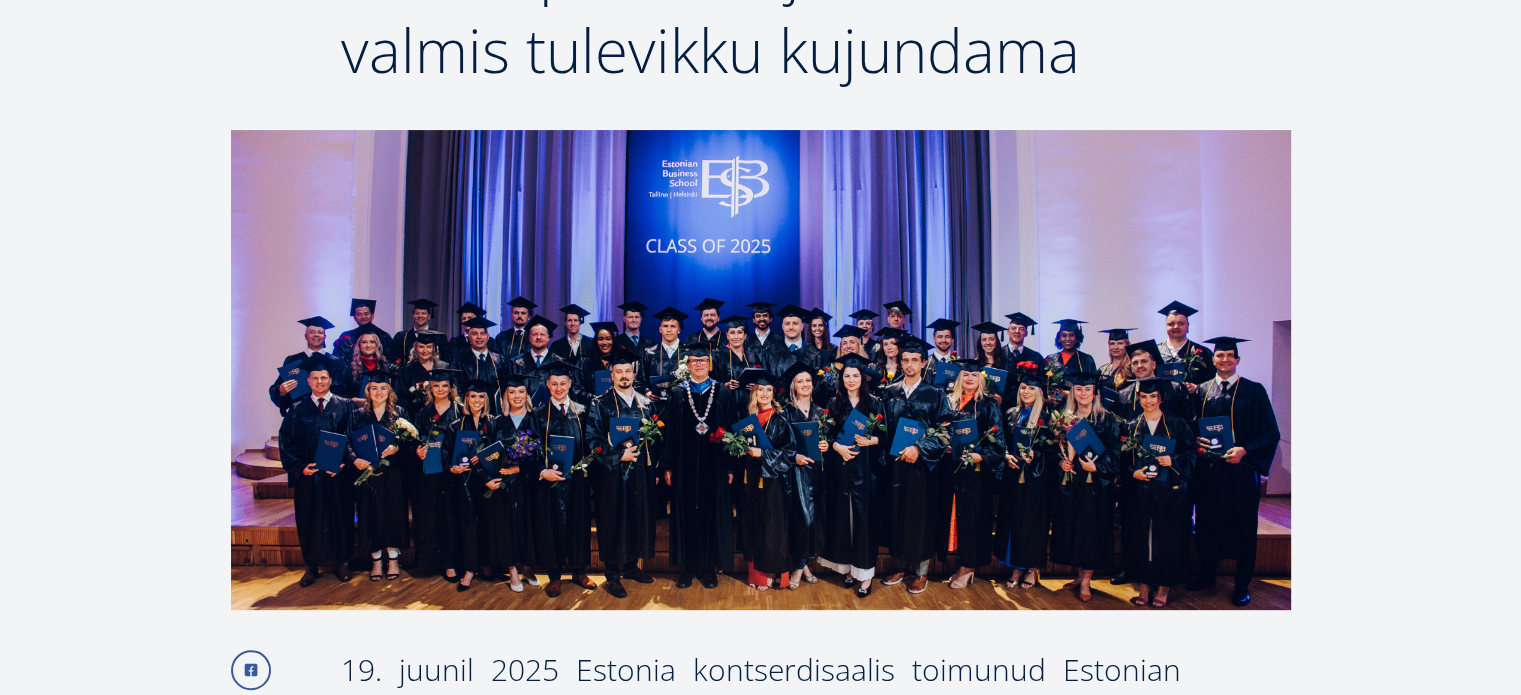 click at bounding box center (761, 370) 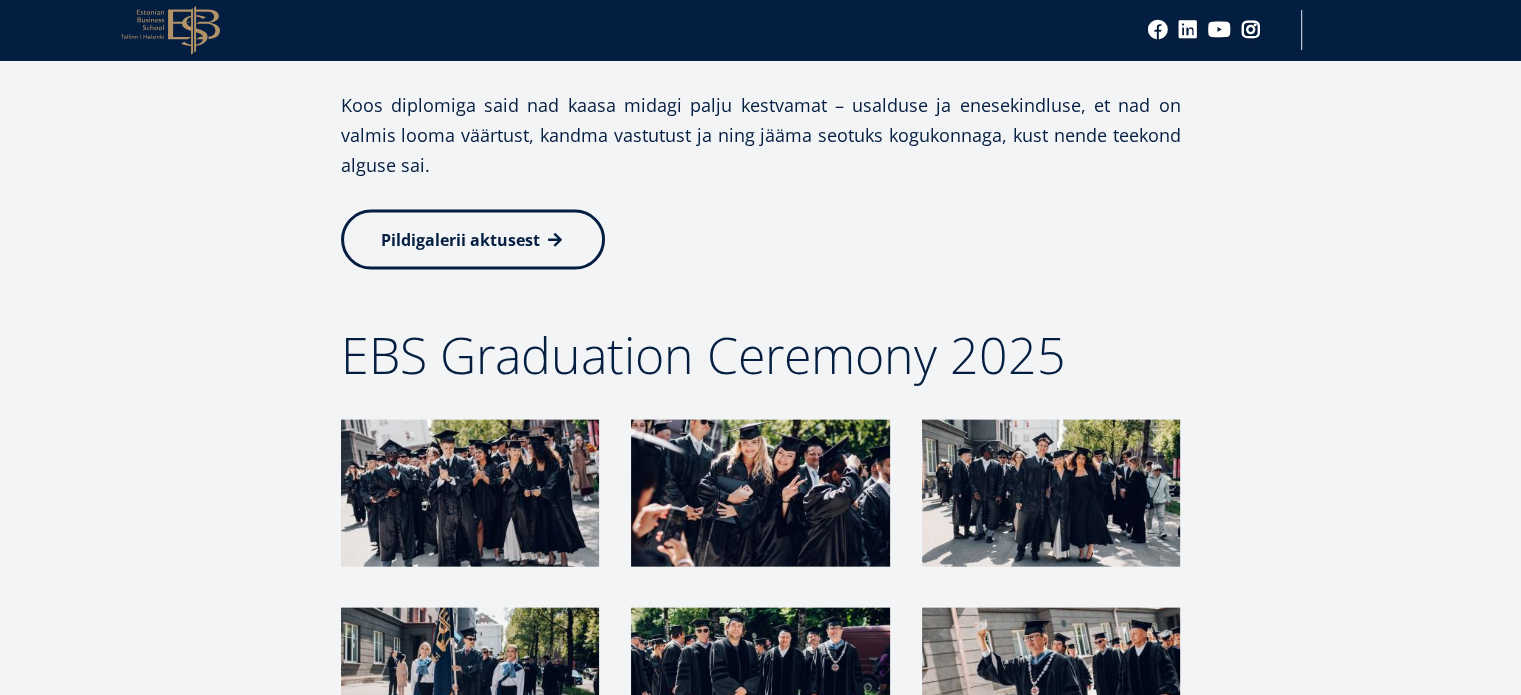 scroll, scrollTop: 4640, scrollLeft: 0, axis: vertical 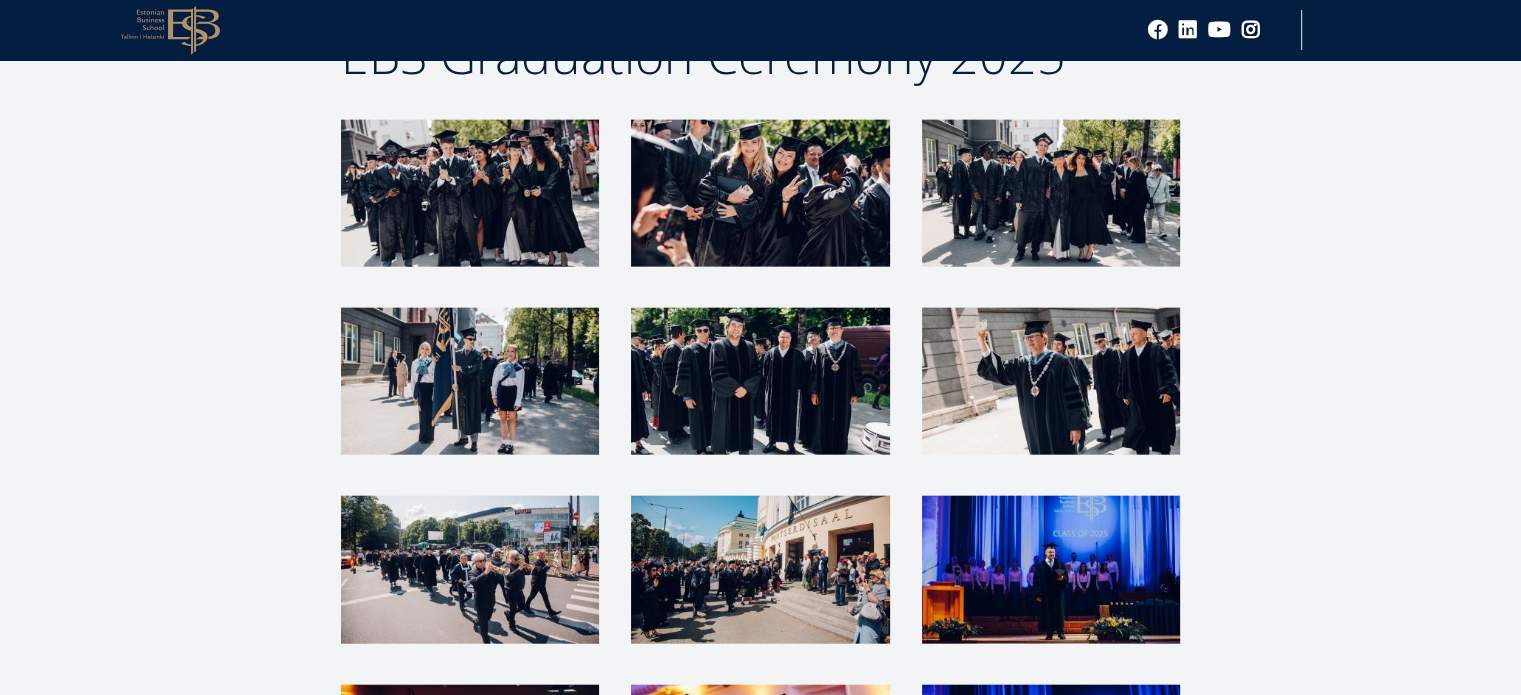click at bounding box center (470, 193) 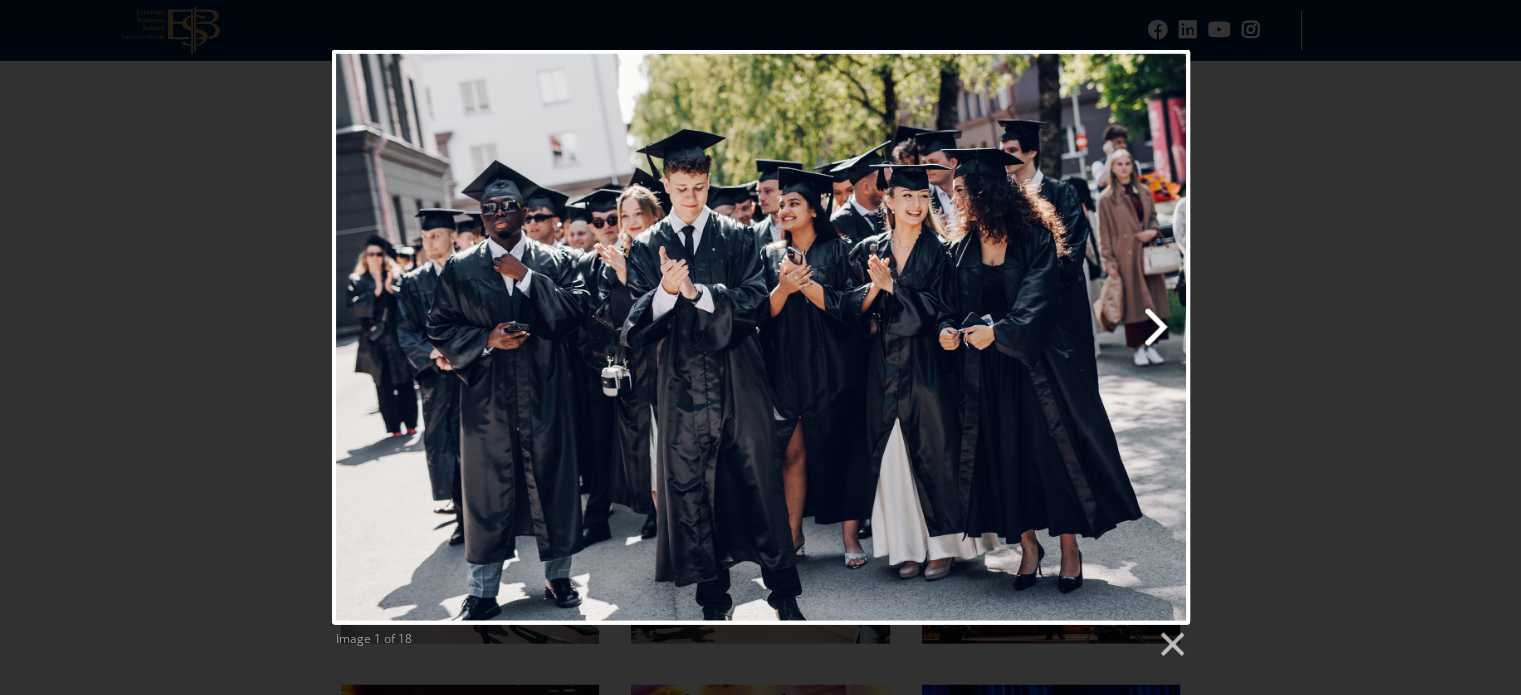 click at bounding box center [914, 337] 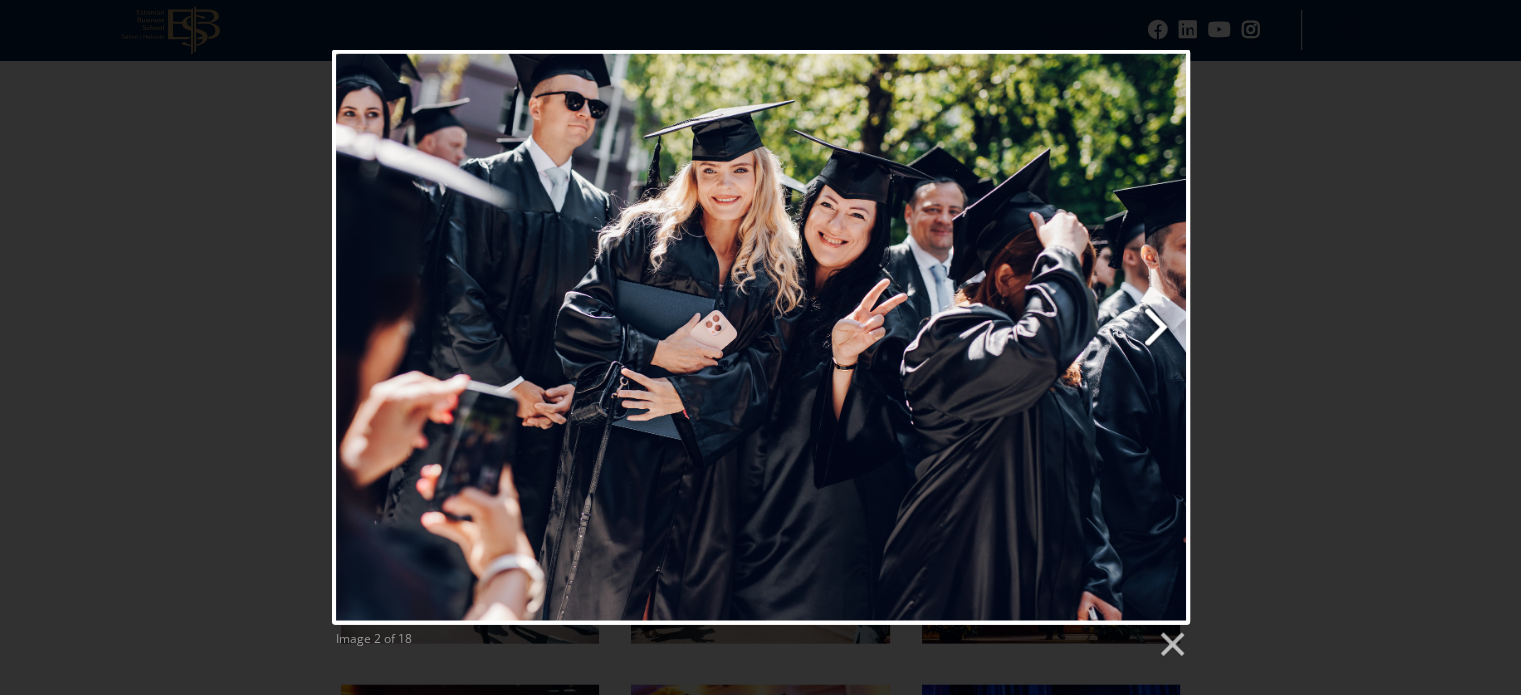 click at bounding box center [914, 337] 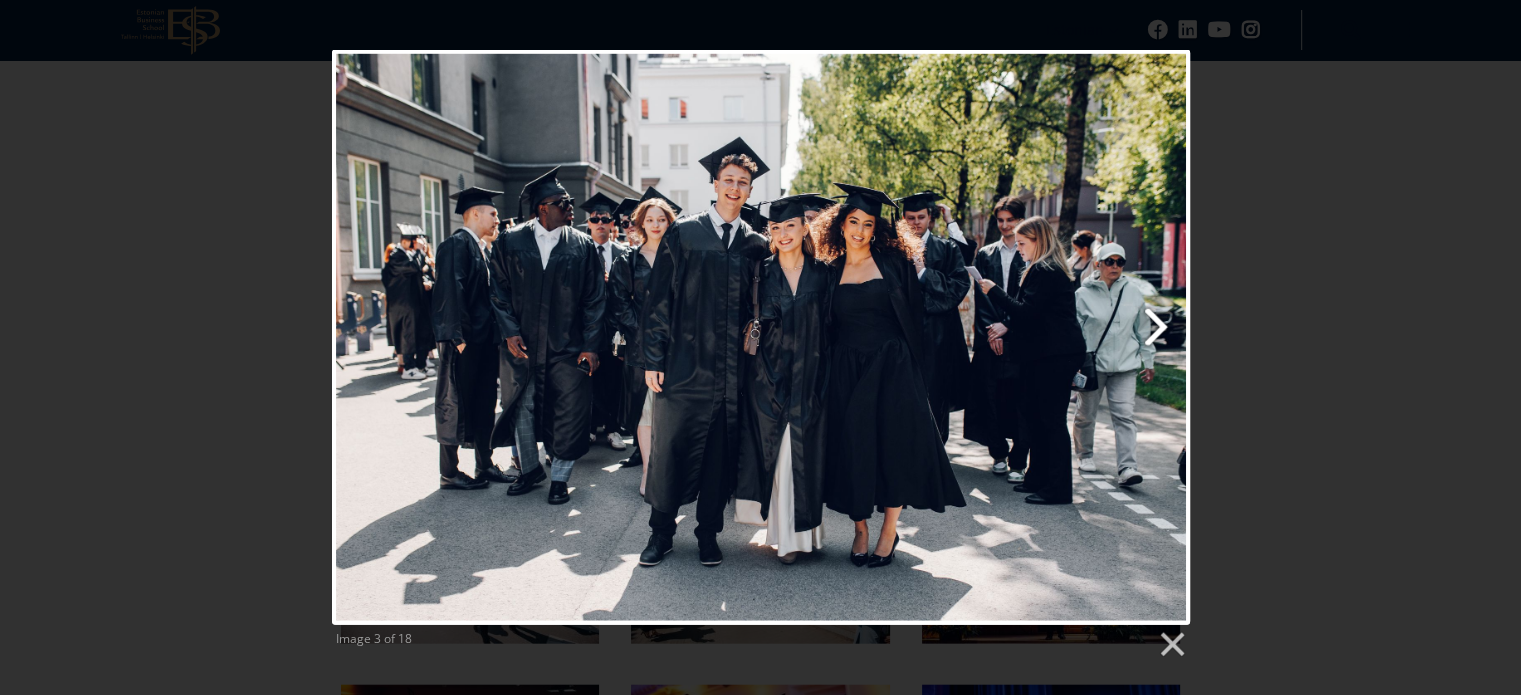 click at bounding box center [914, 337] 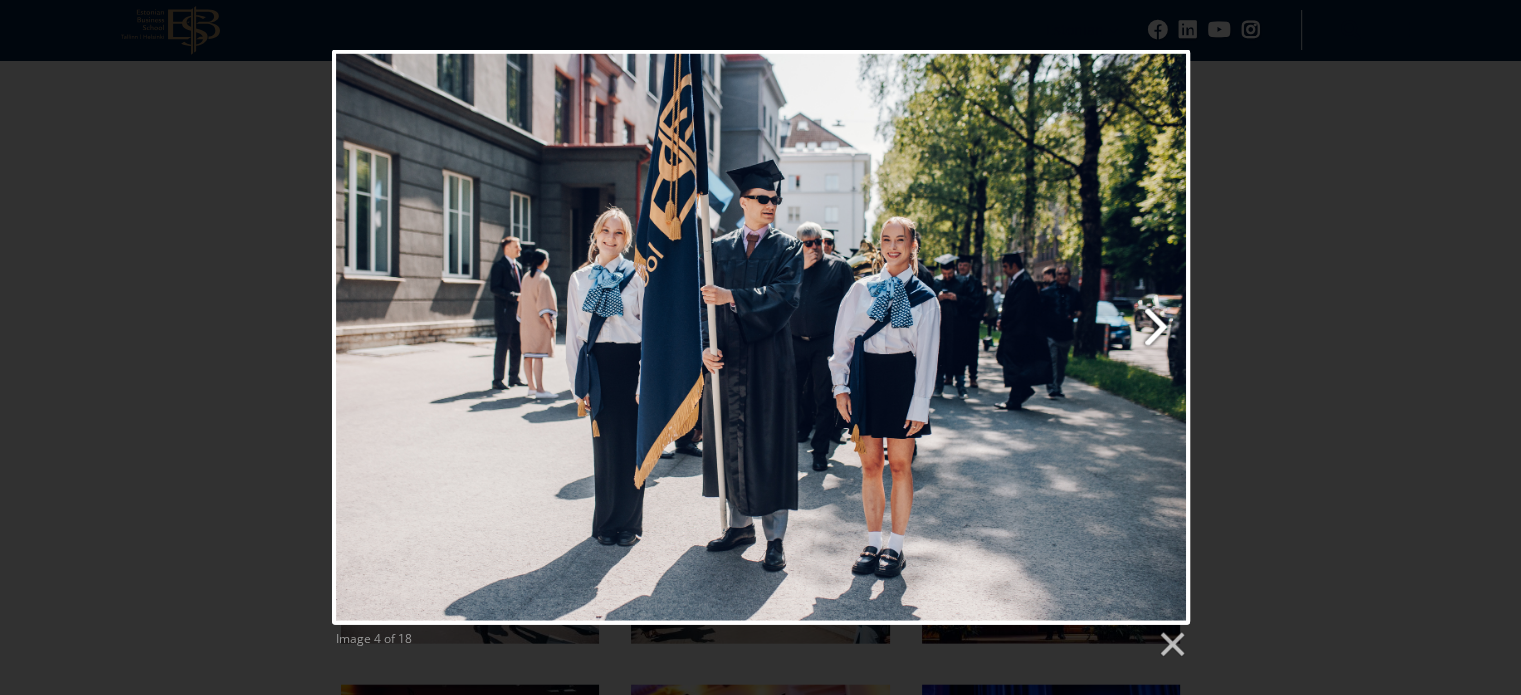 click at bounding box center [914, 337] 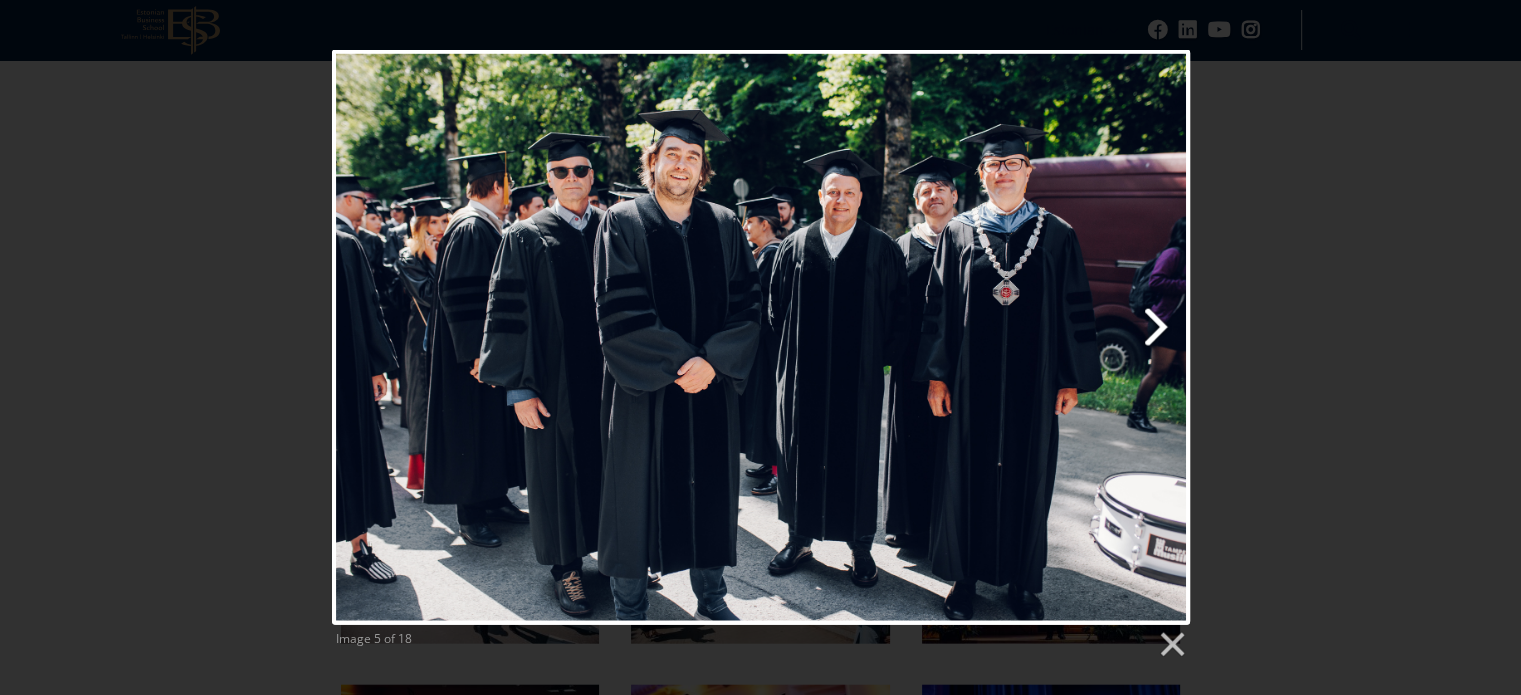 click at bounding box center (914, 337) 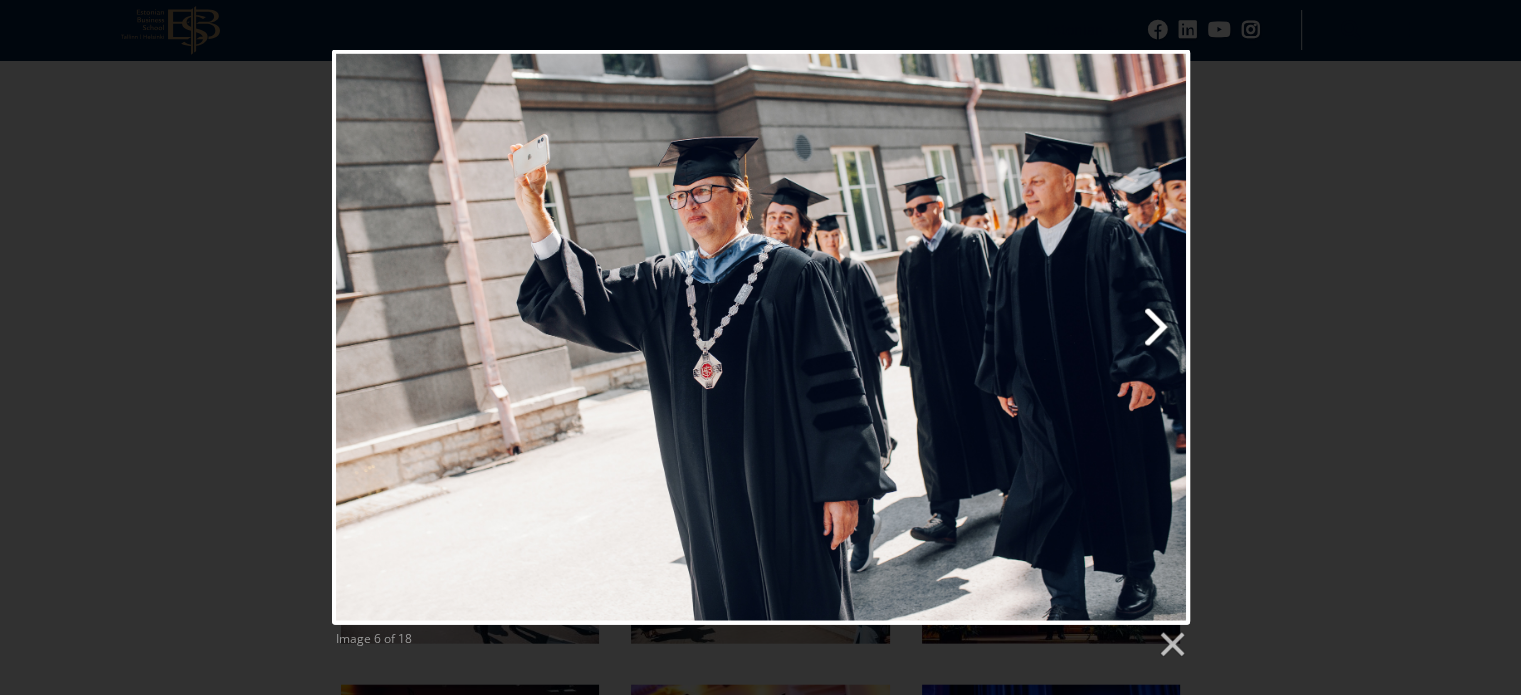 click at bounding box center [914, 337] 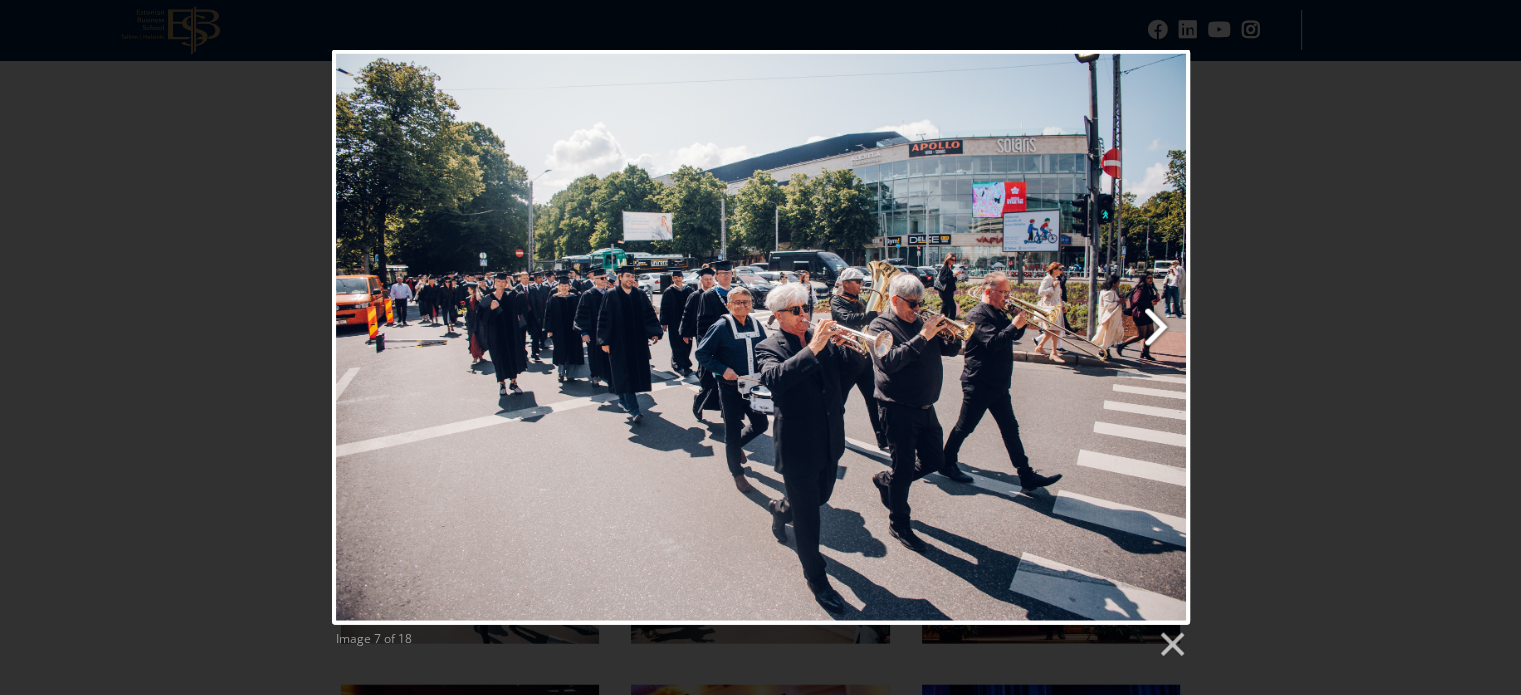 click at bounding box center (914, 337) 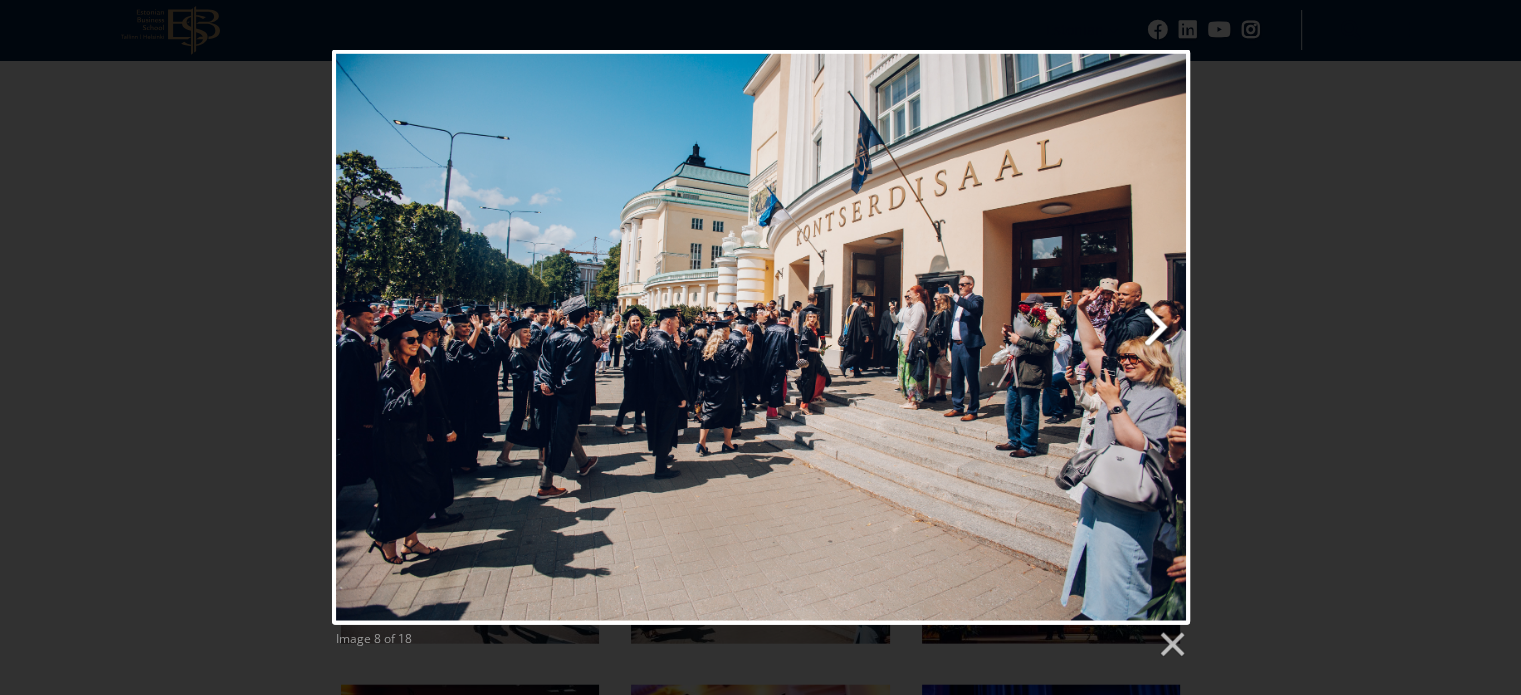 click at bounding box center (914, 337) 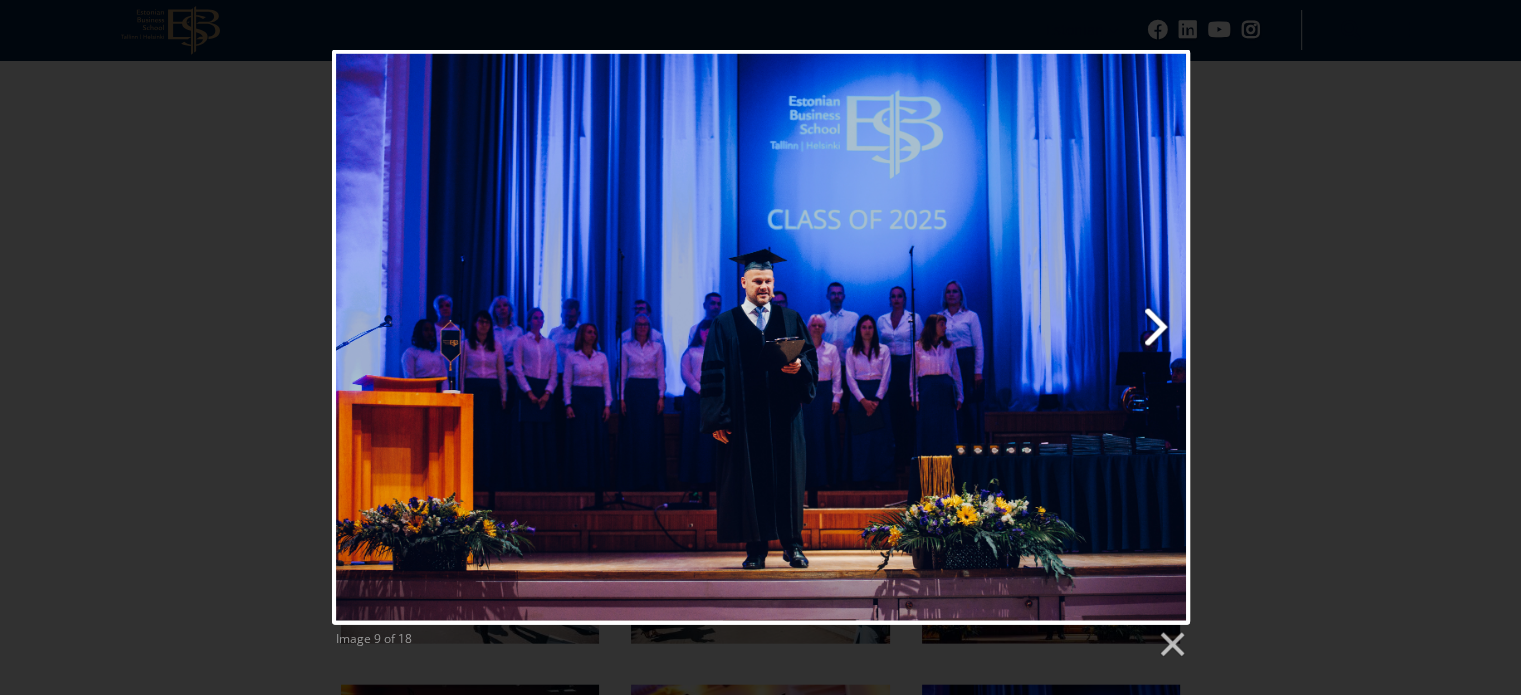 click at bounding box center (914, 337) 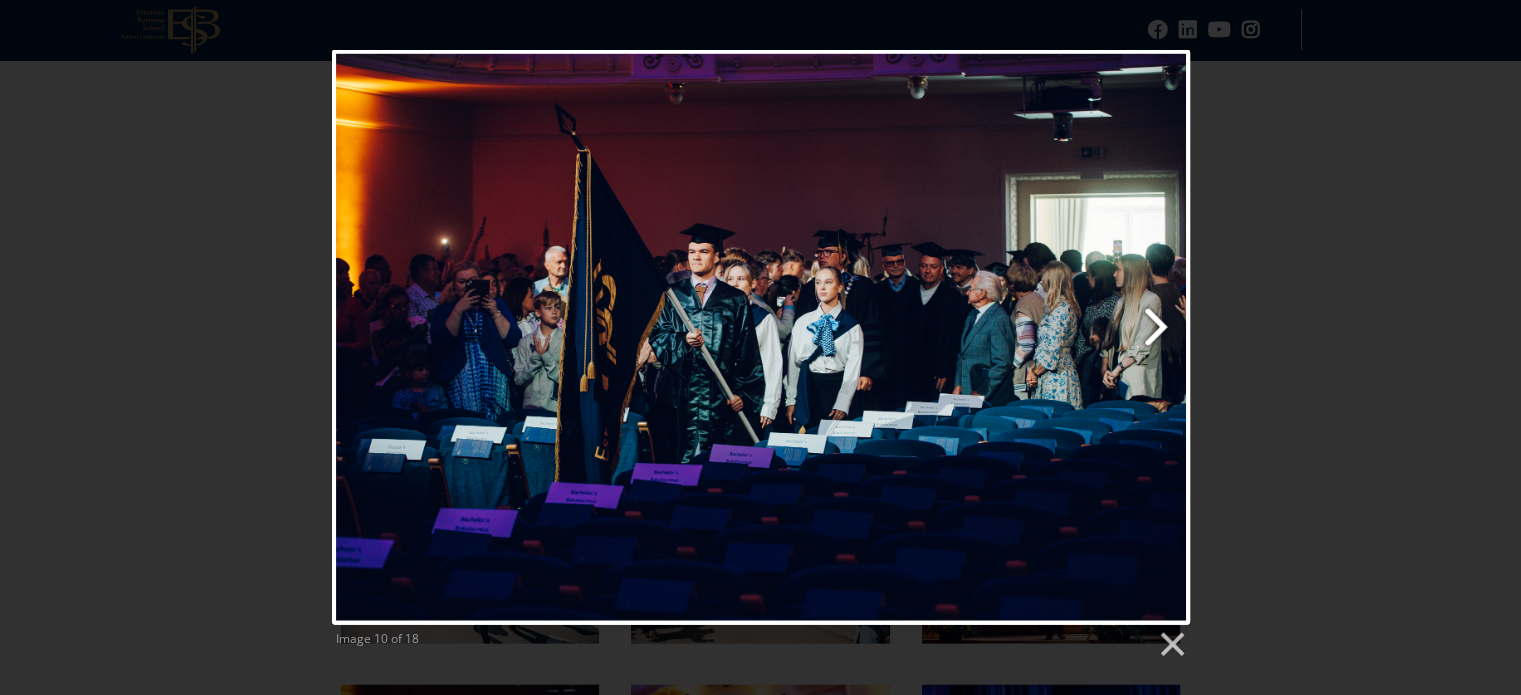 click at bounding box center (914, 337) 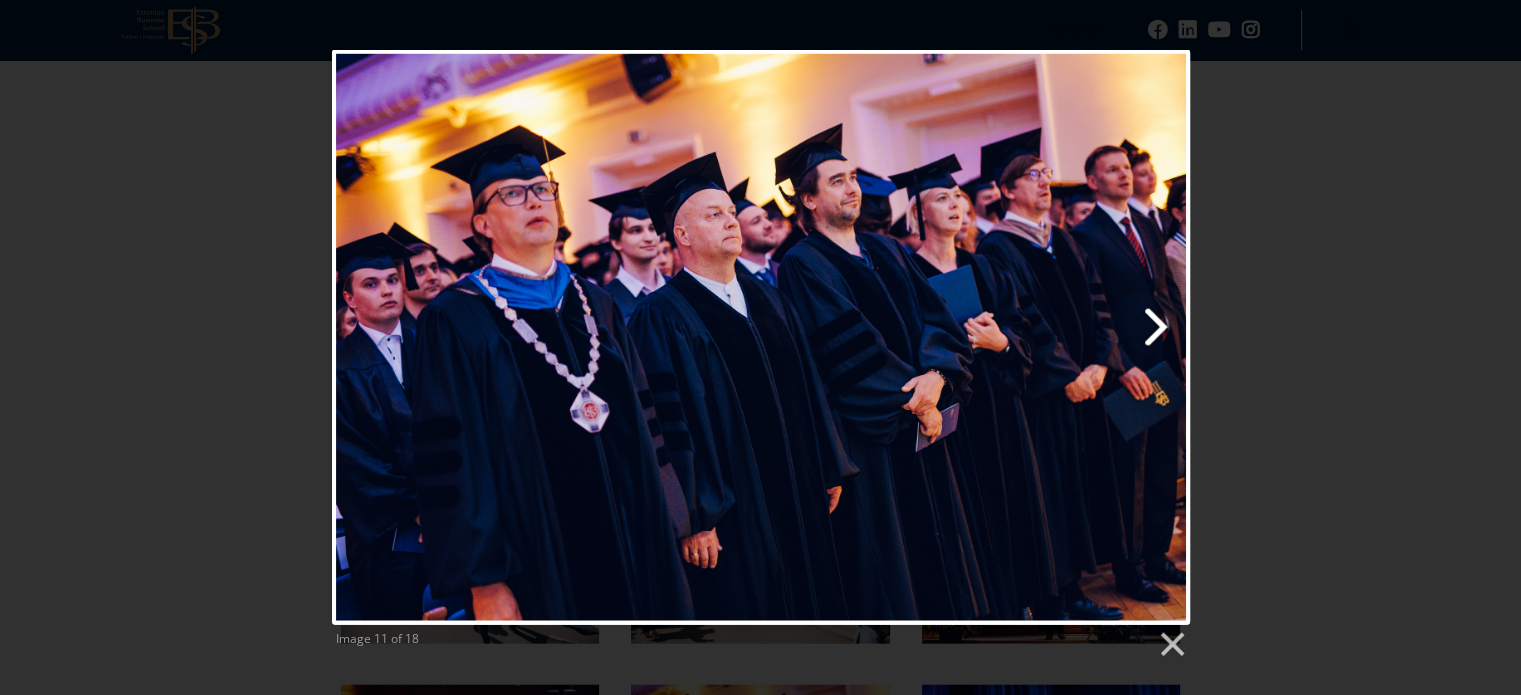 click at bounding box center [914, 337] 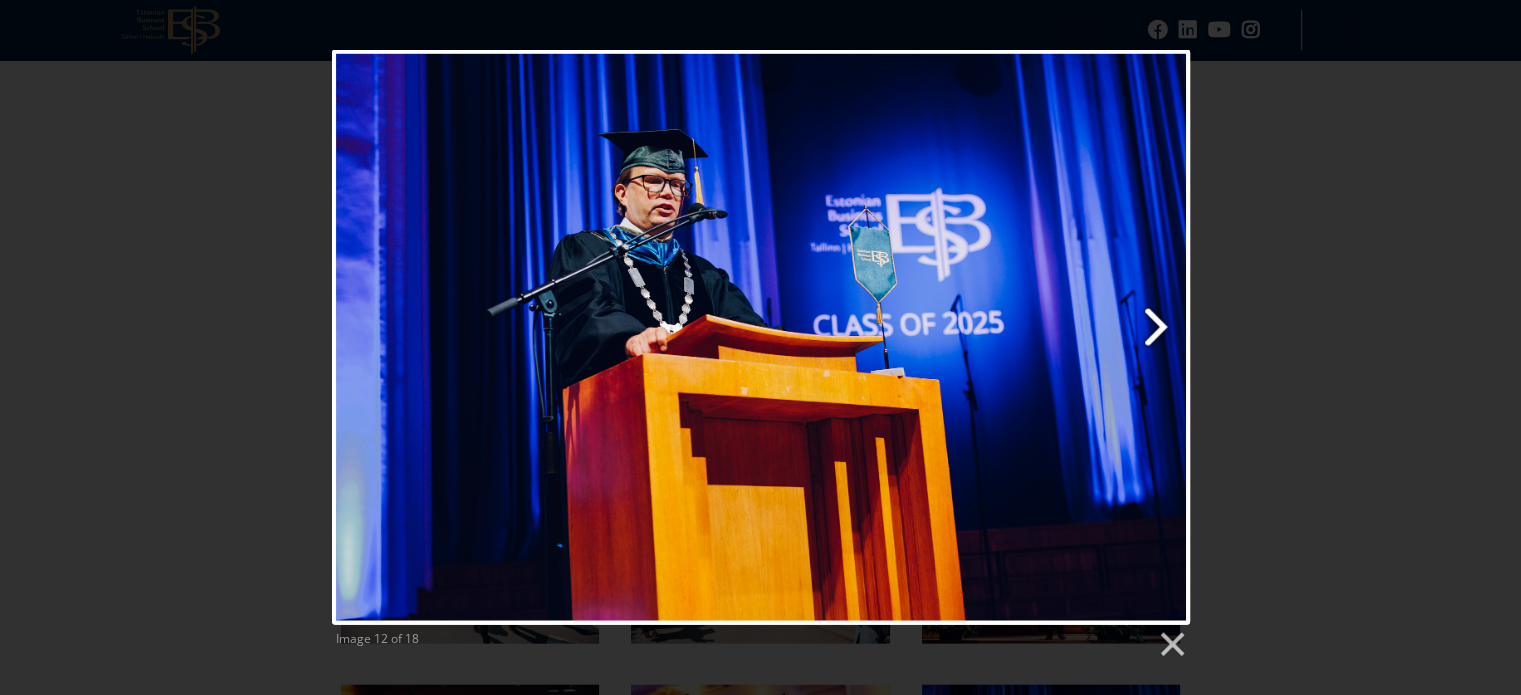 click at bounding box center [914, 337] 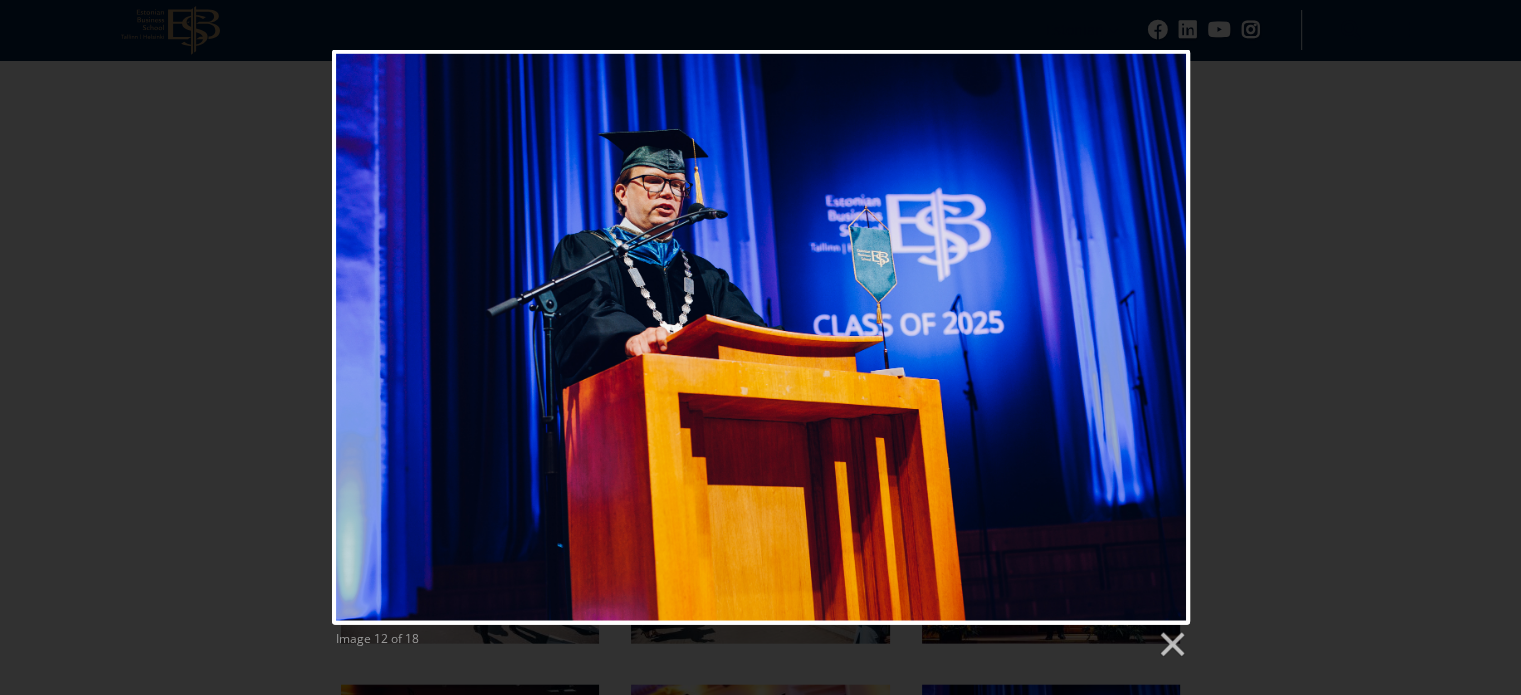click at bounding box center (761, 337) 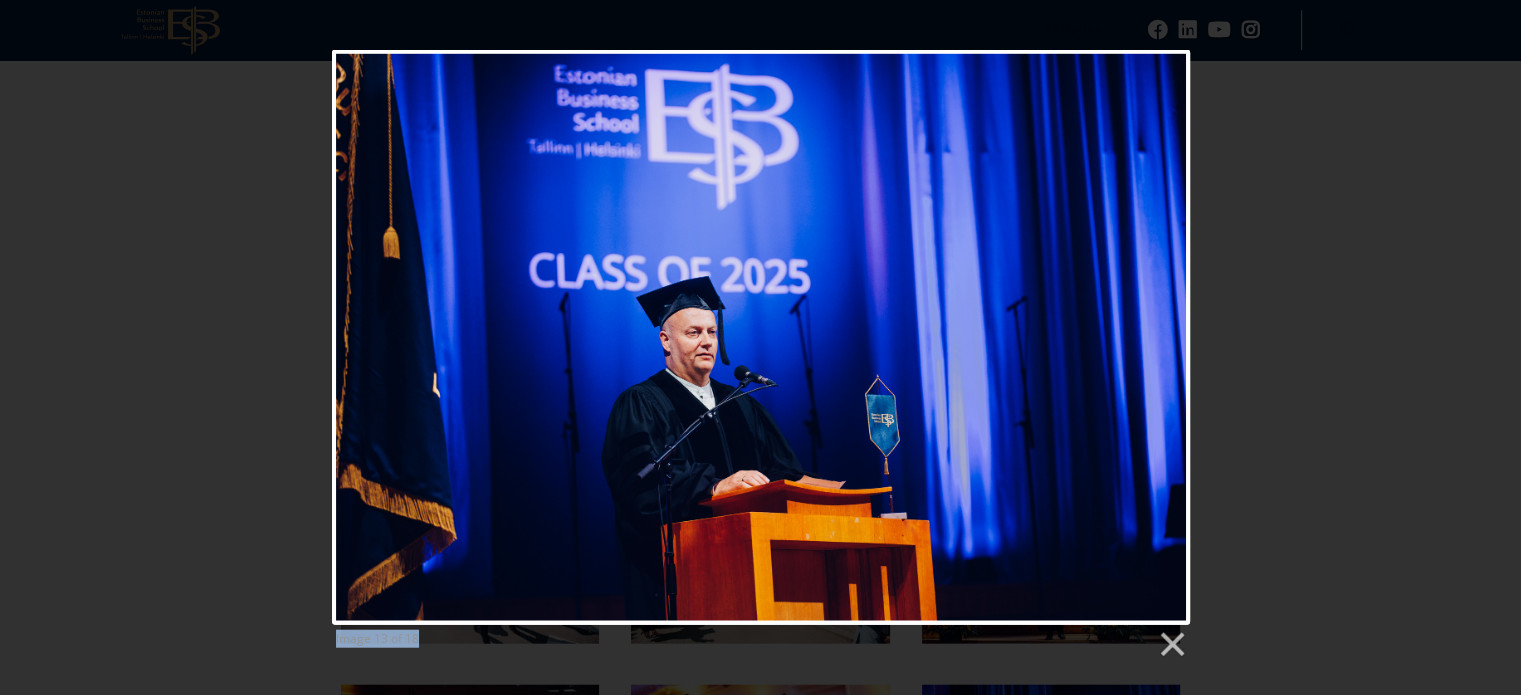 click at bounding box center (914, 337) 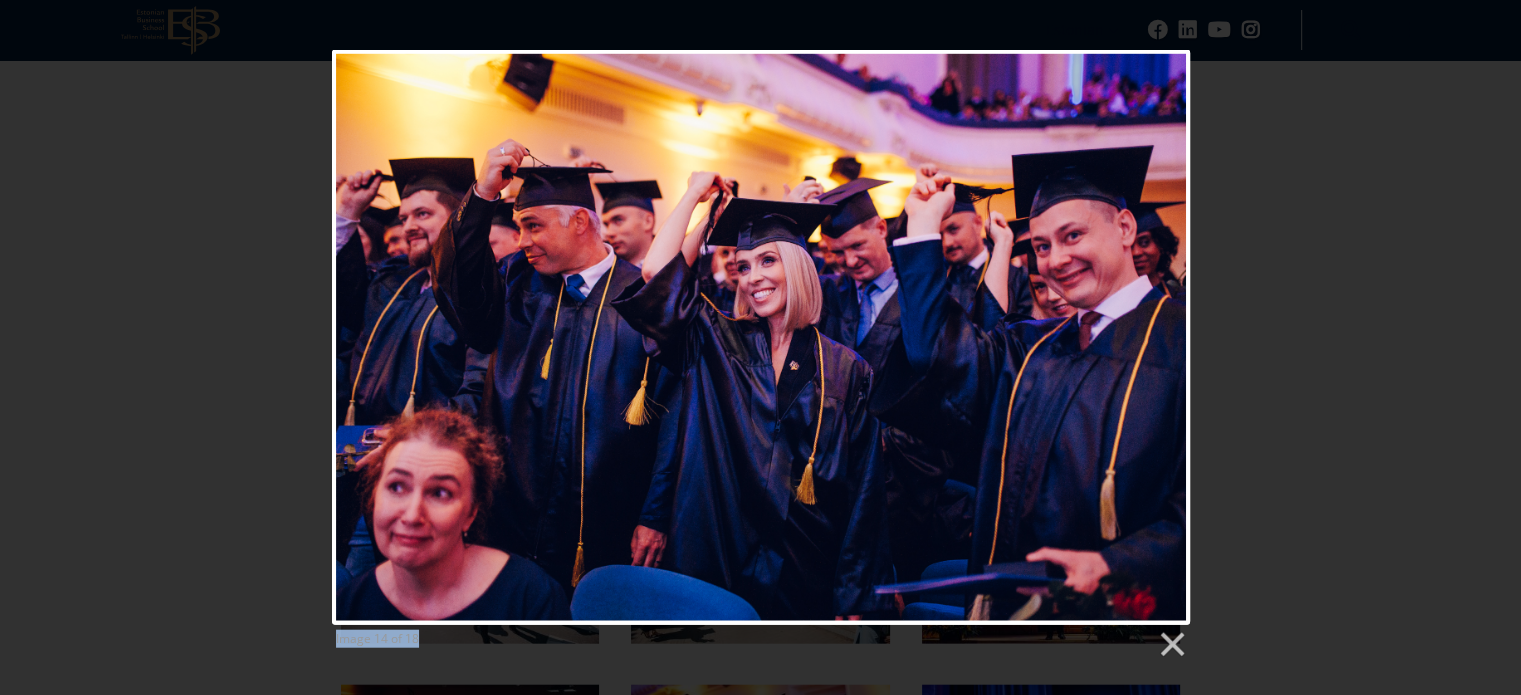 click at bounding box center (914, 337) 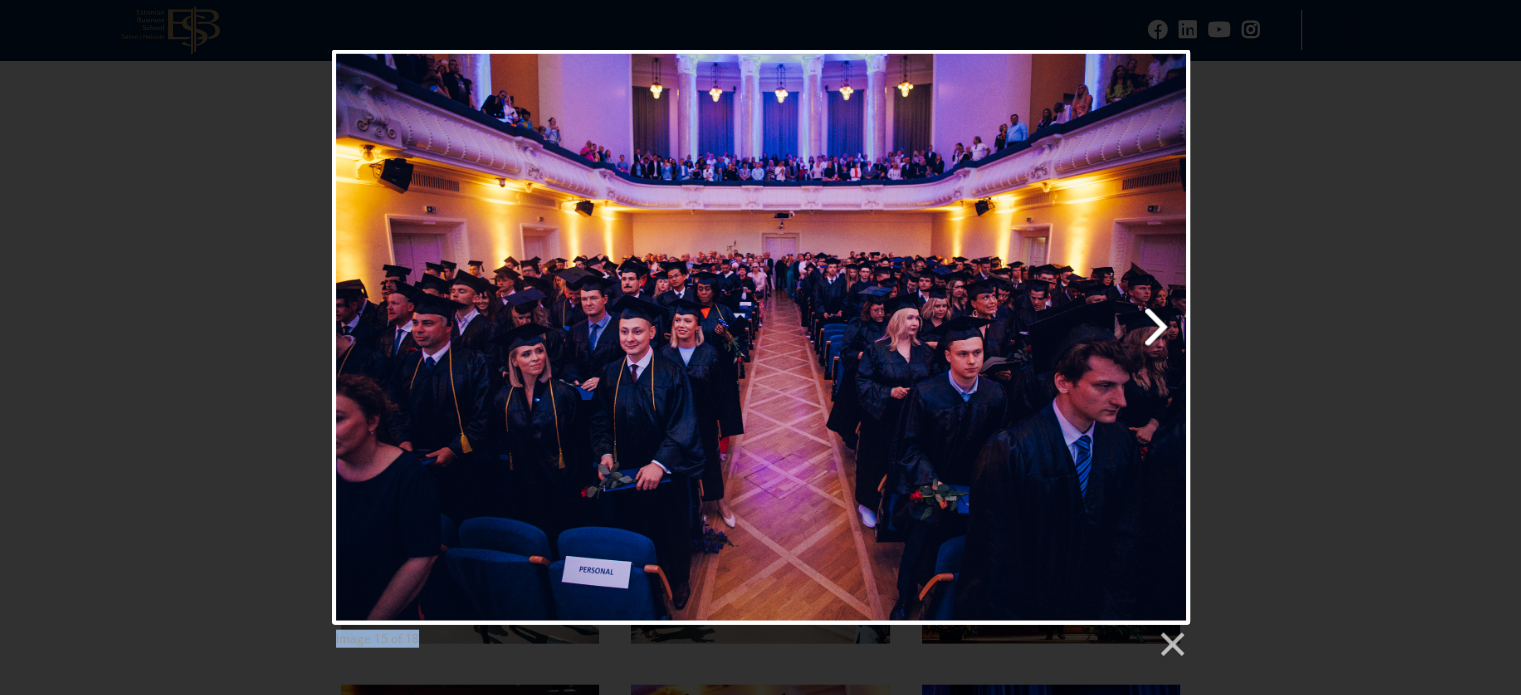 click at bounding box center [914, 337] 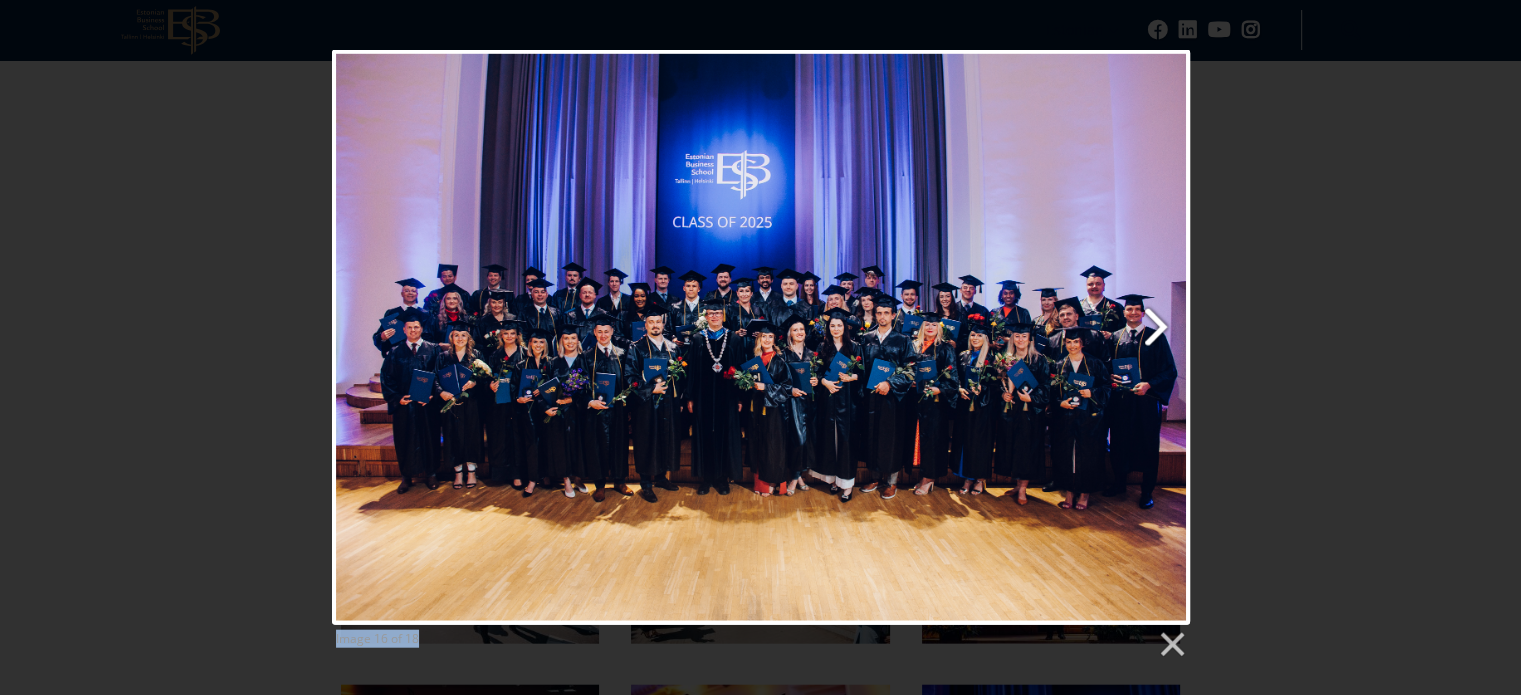 click at bounding box center [914, 337] 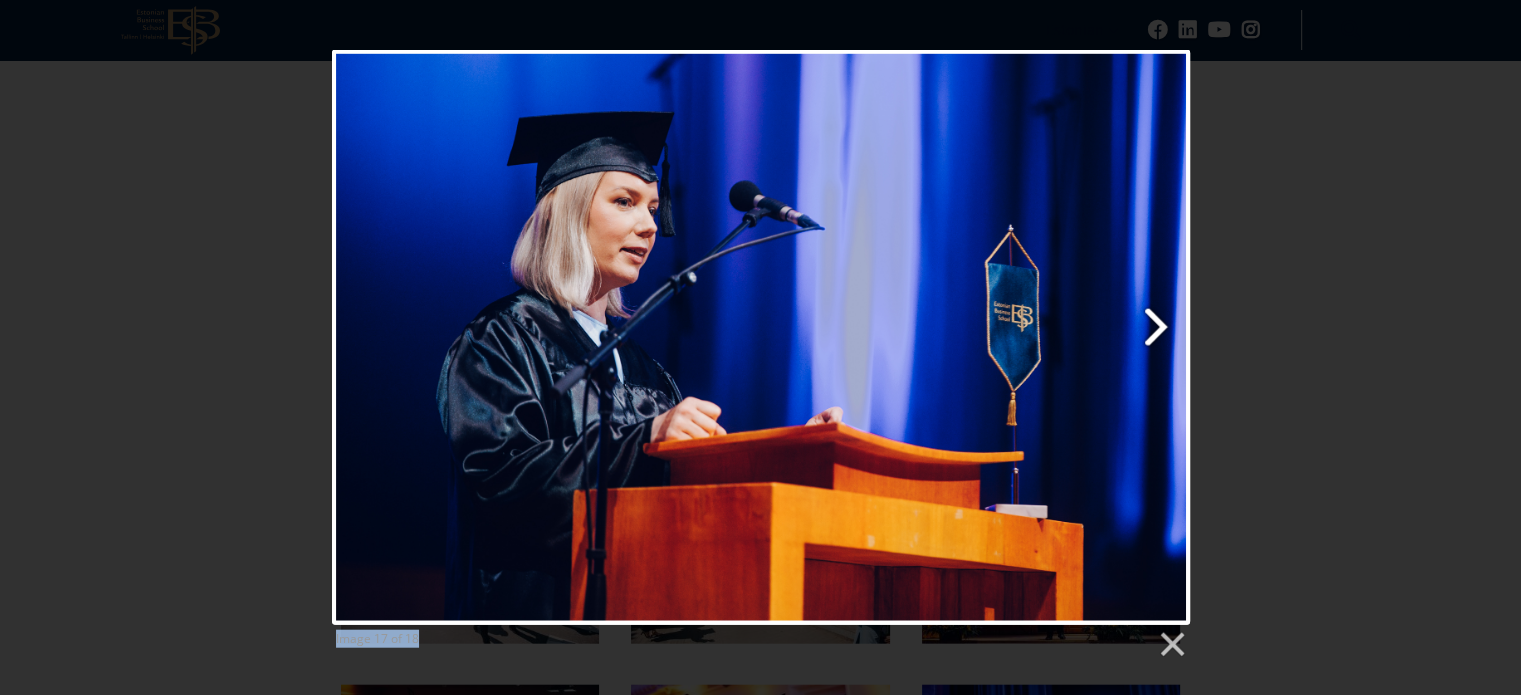 click at bounding box center (914, 337) 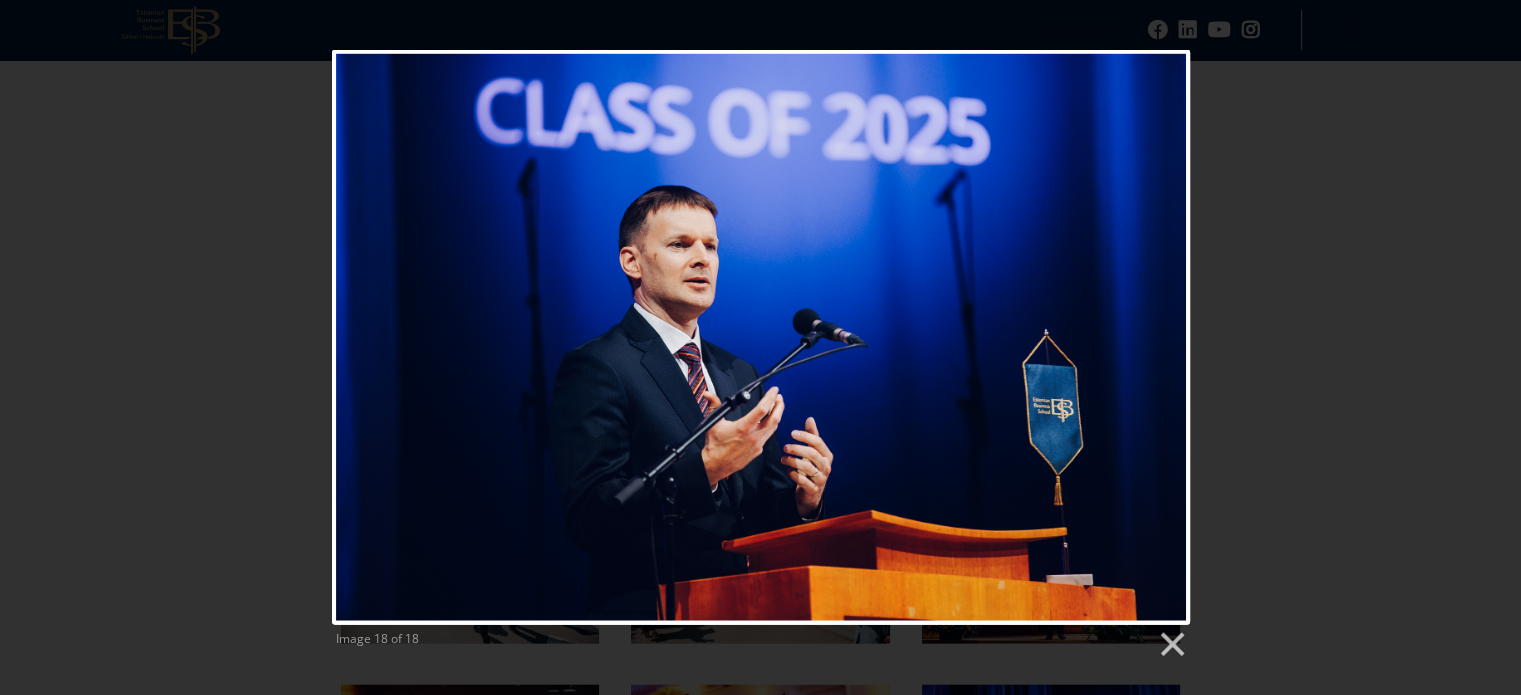 click at bounding box center [761, 337] 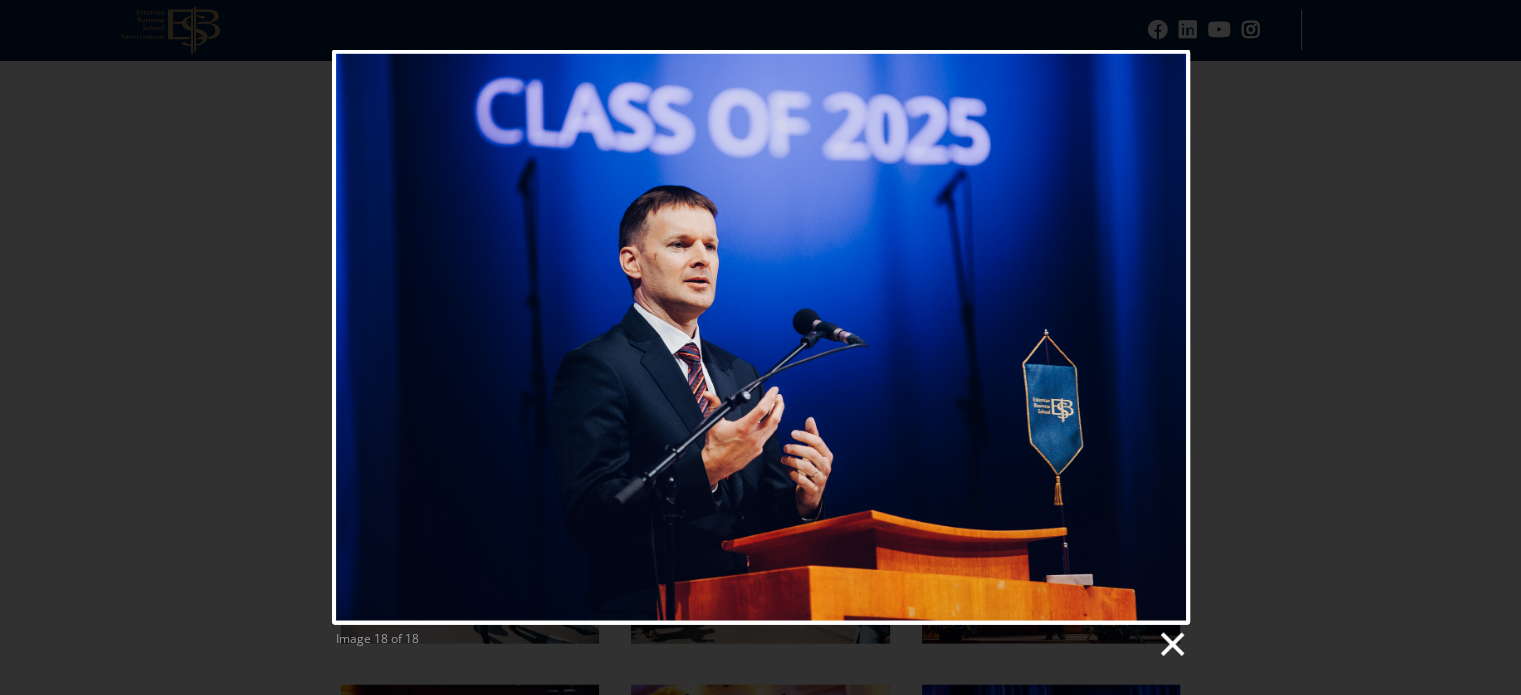 click at bounding box center [1171, 645] 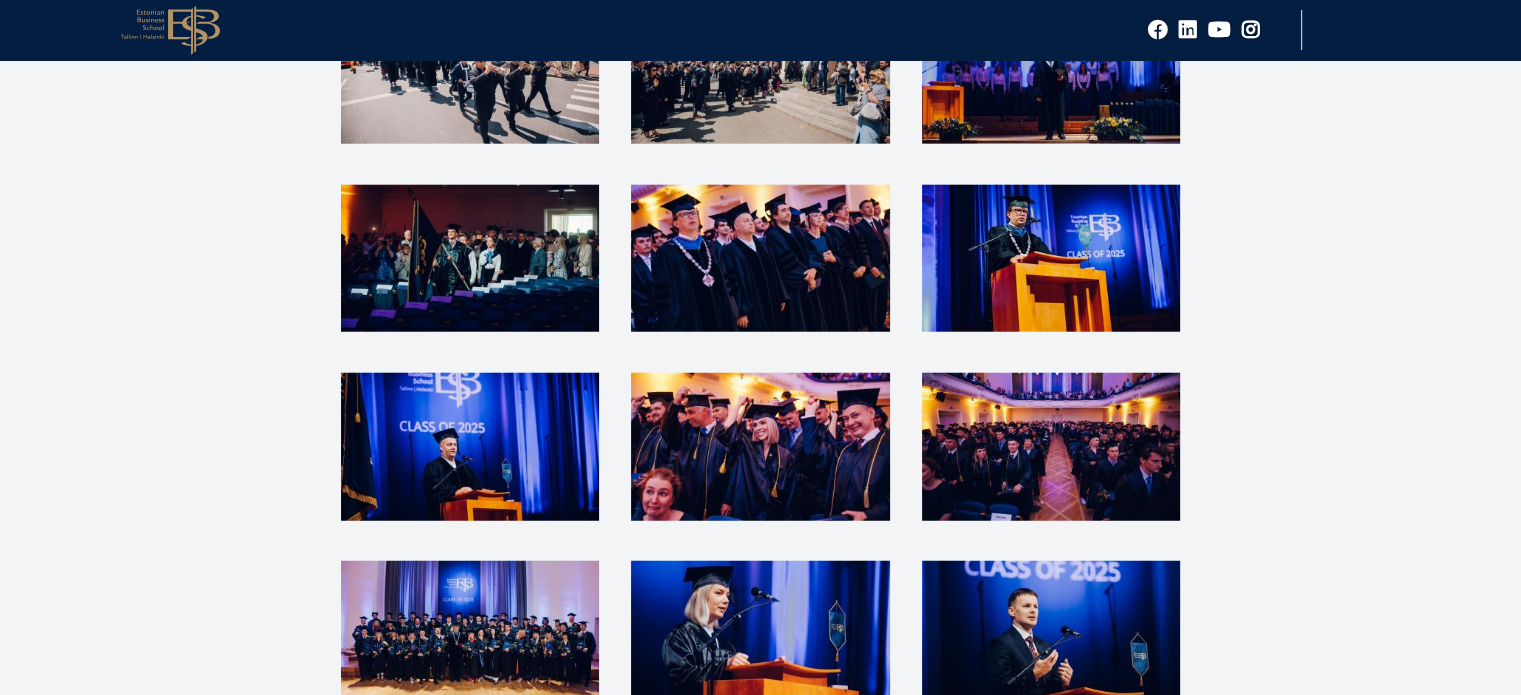 scroll, scrollTop: 5340, scrollLeft: 0, axis: vertical 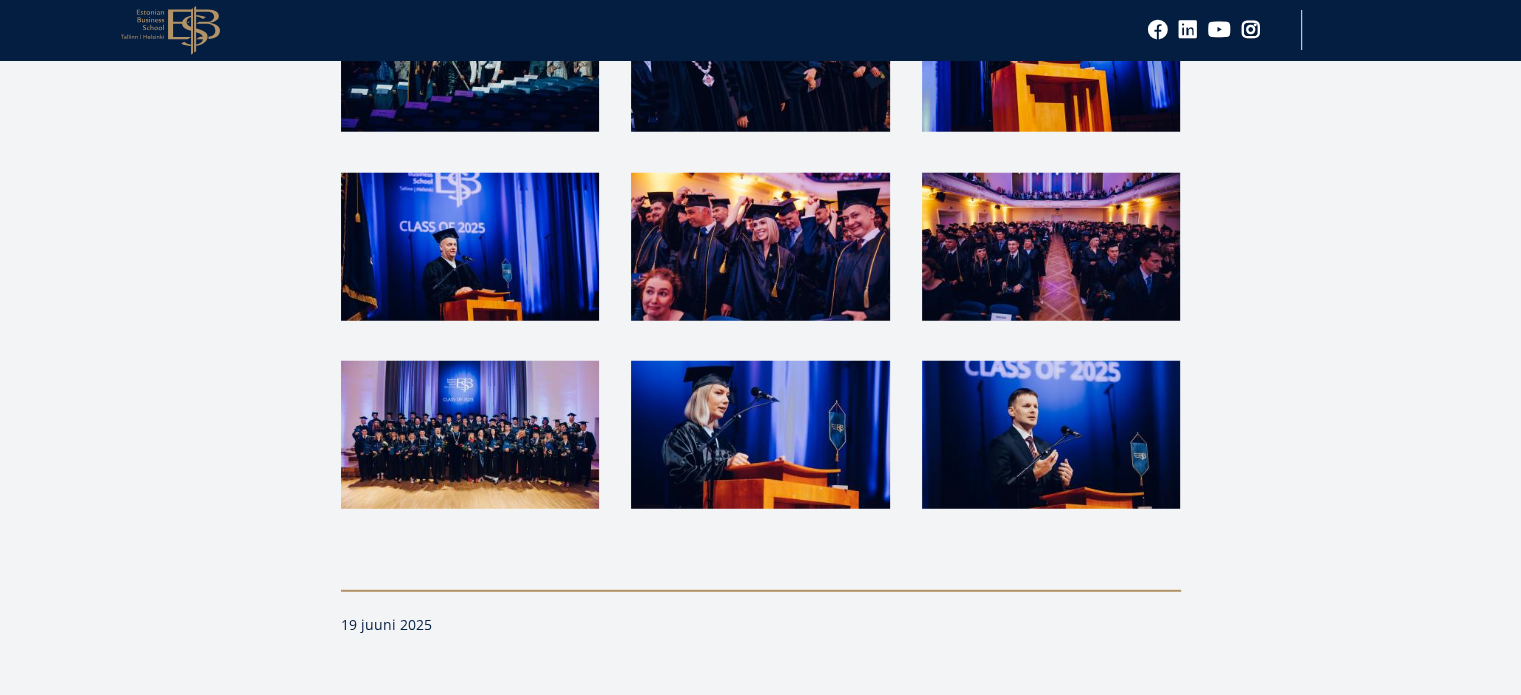 click at bounding box center [470, 434] 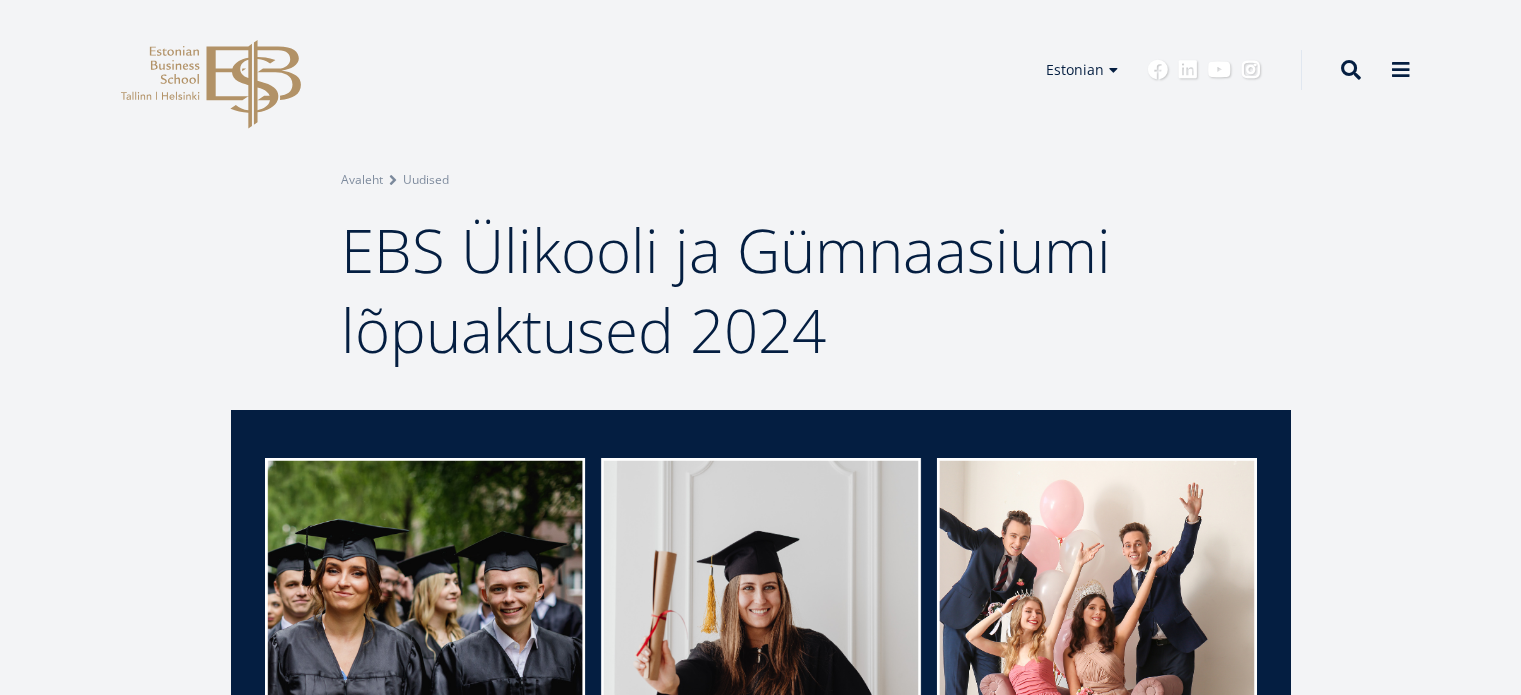 scroll, scrollTop: 0, scrollLeft: 0, axis: both 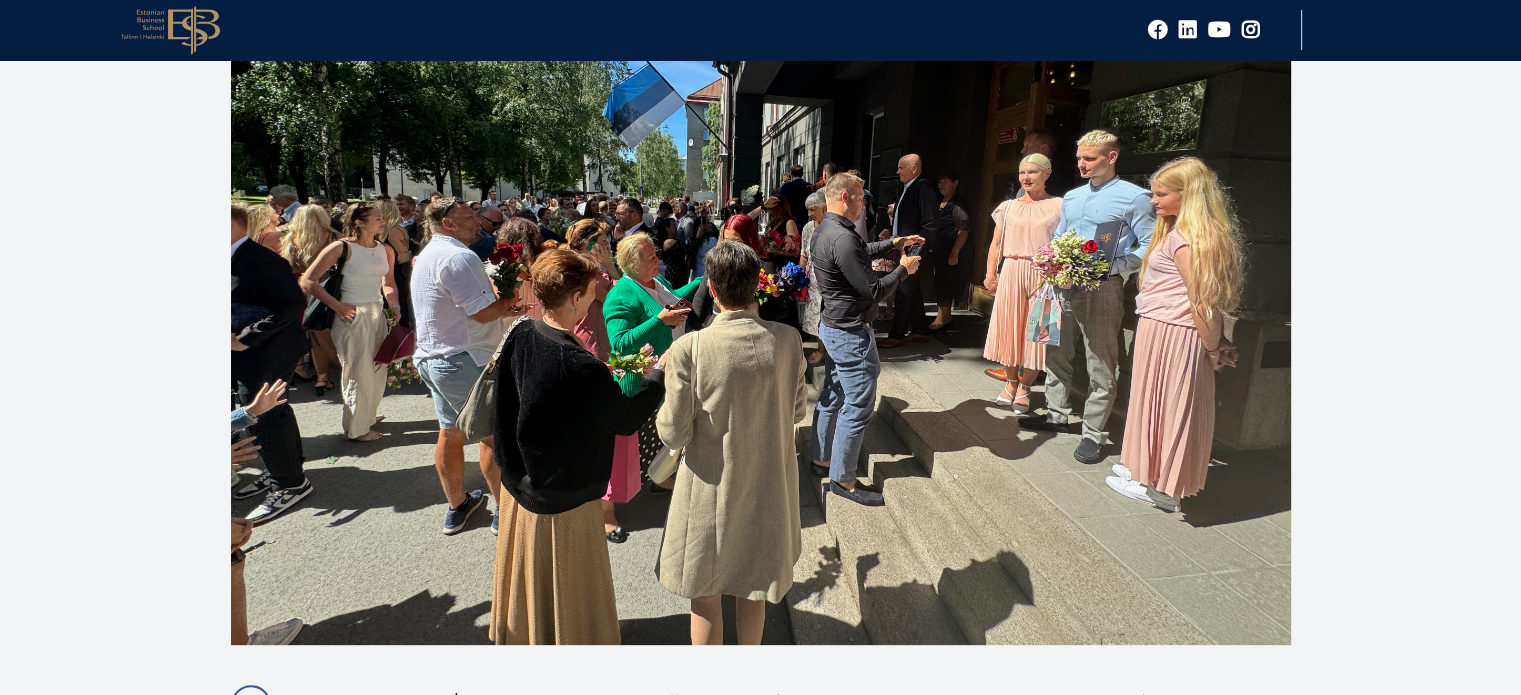 click at bounding box center (761, 247) 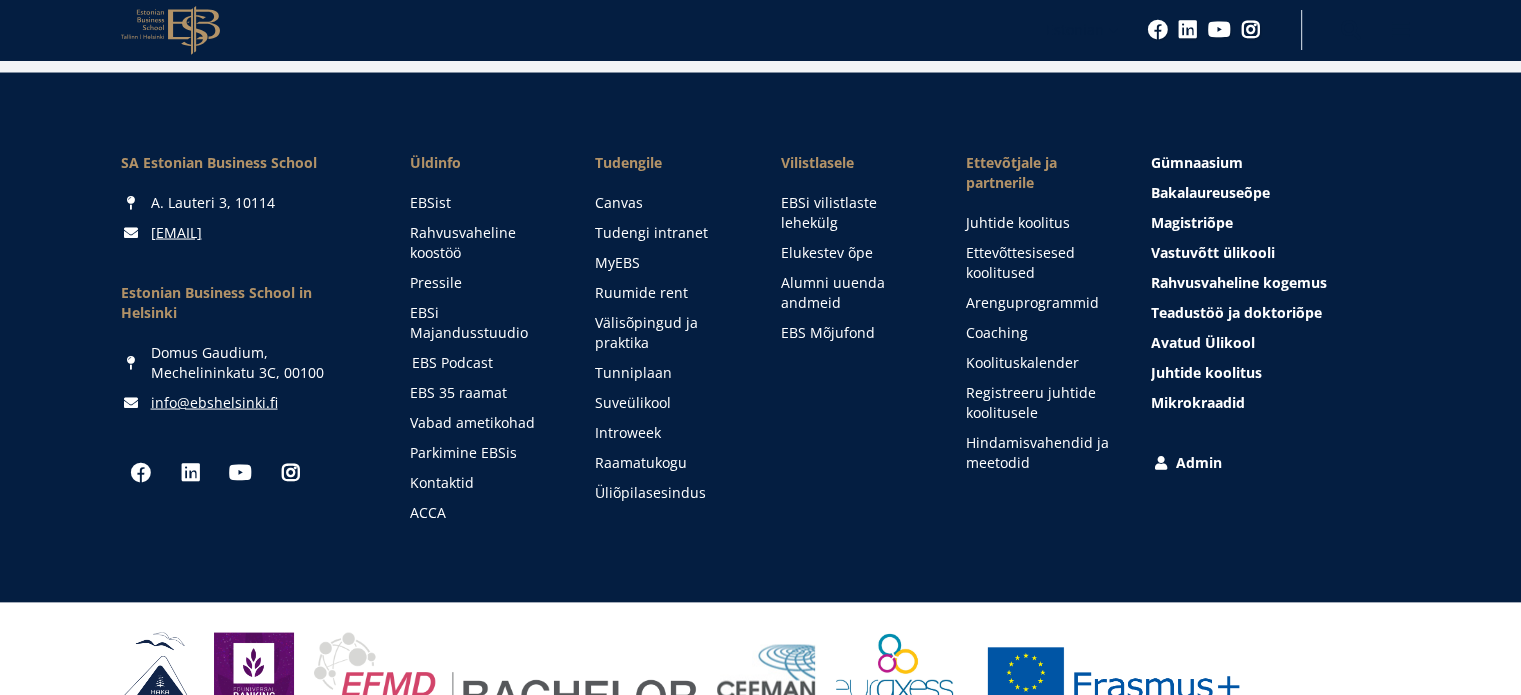 scroll, scrollTop: 3968, scrollLeft: 0, axis: vertical 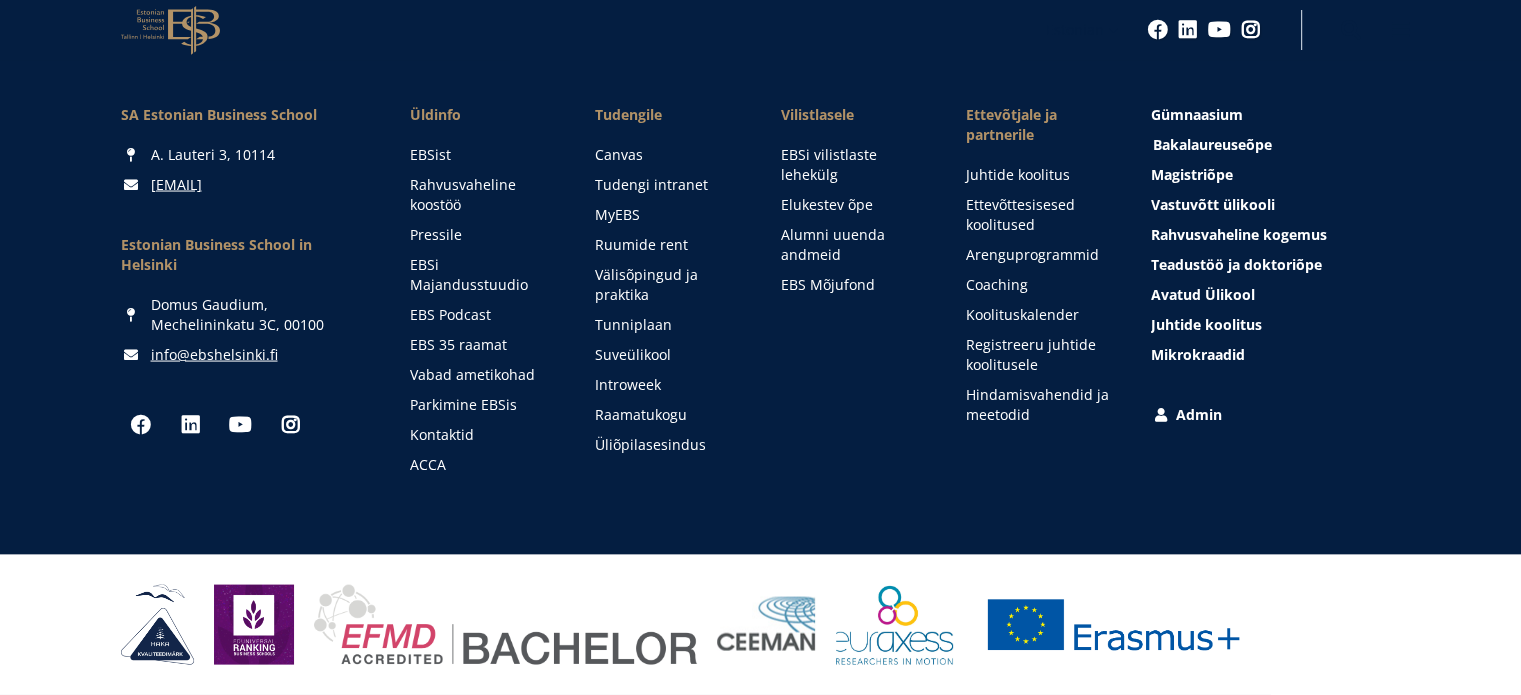 click on "Bakalaureuseõpe
Tutvu ja registreeru" at bounding box center [1212, 144] 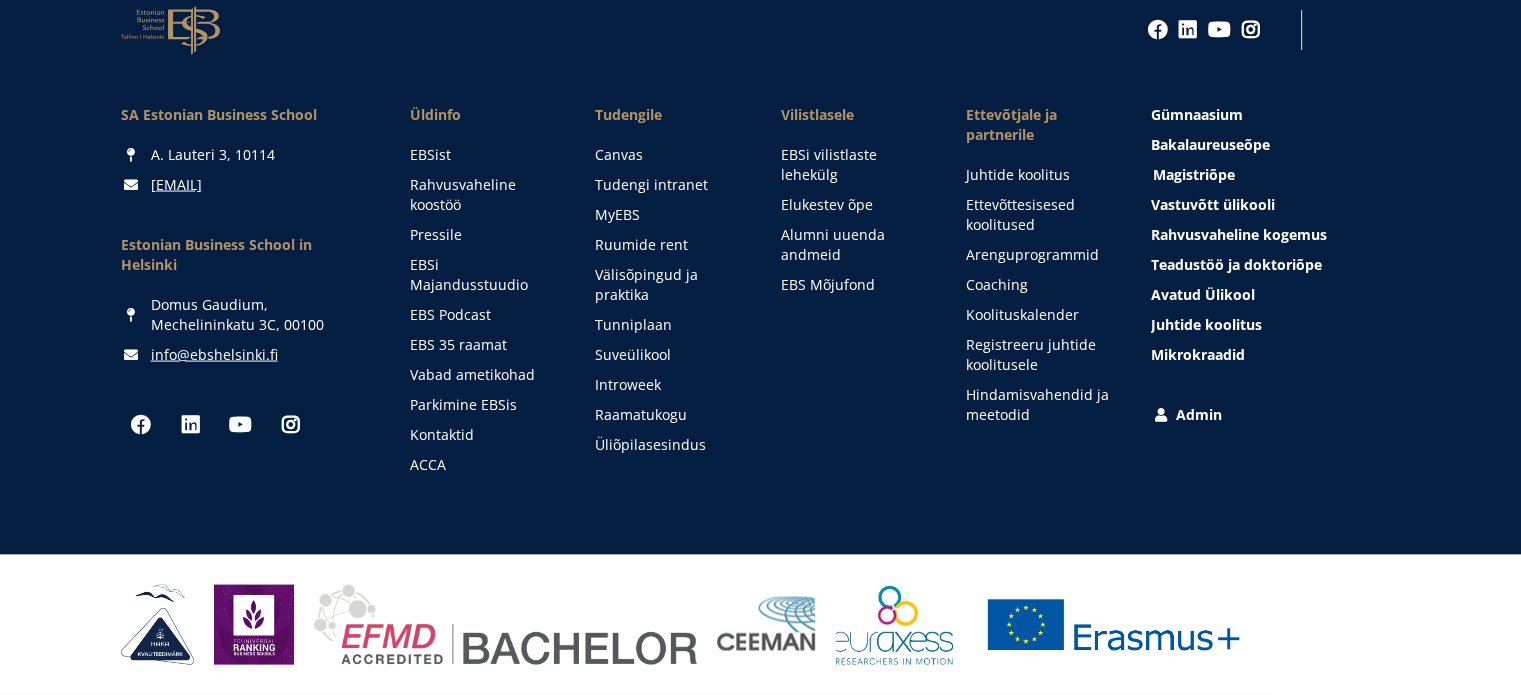 click on "Magistriõpe
Tutvu ja registreeru" at bounding box center (1194, 174) 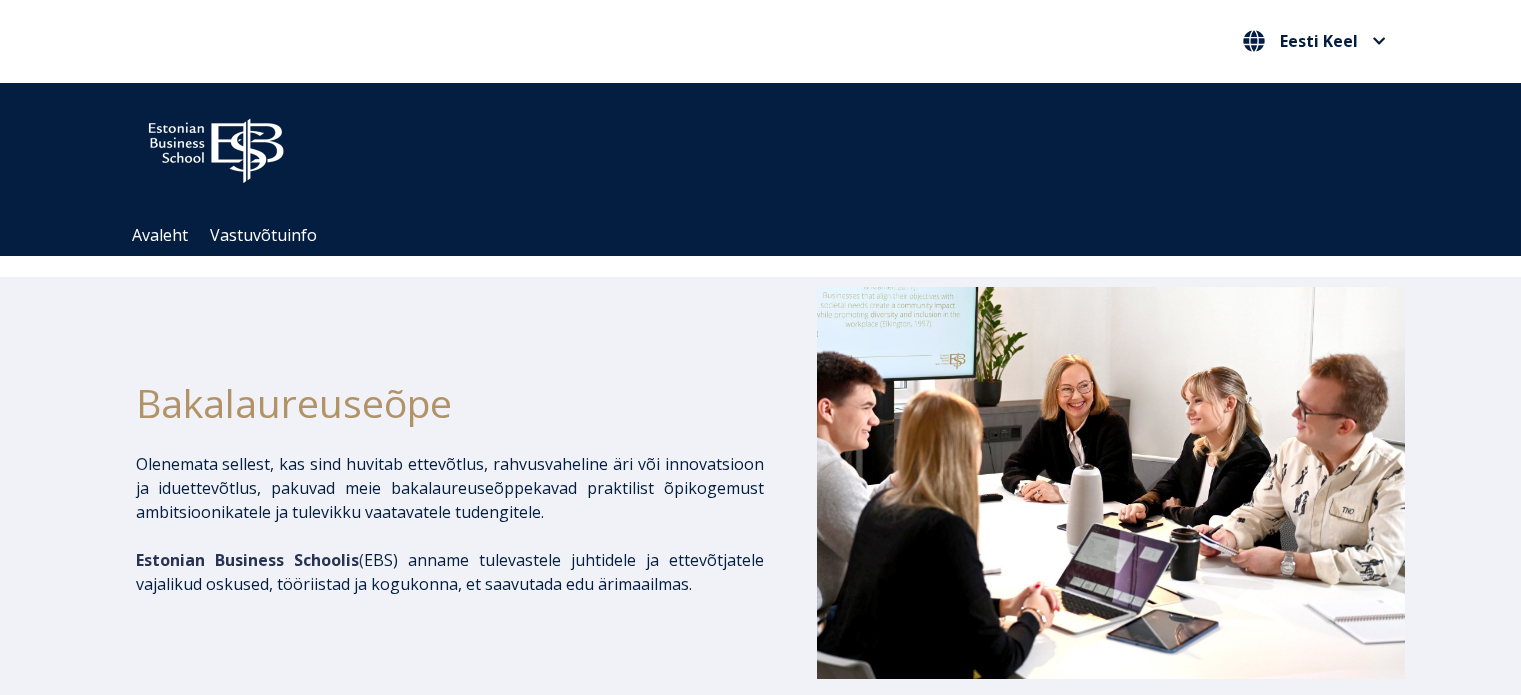 scroll, scrollTop: 0, scrollLeft: 0, axis: both 